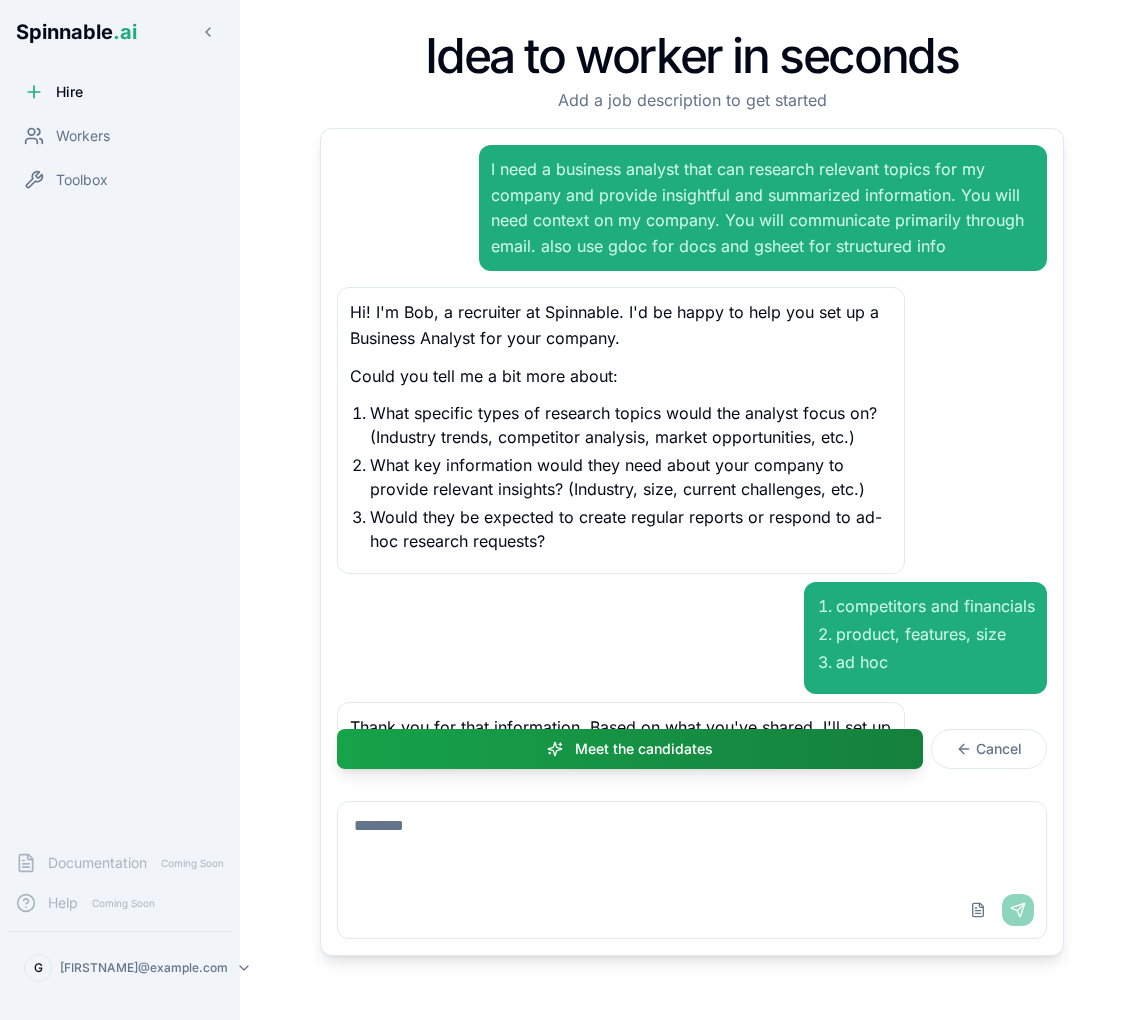 click on "Workers" at bounding box center (83, 136) 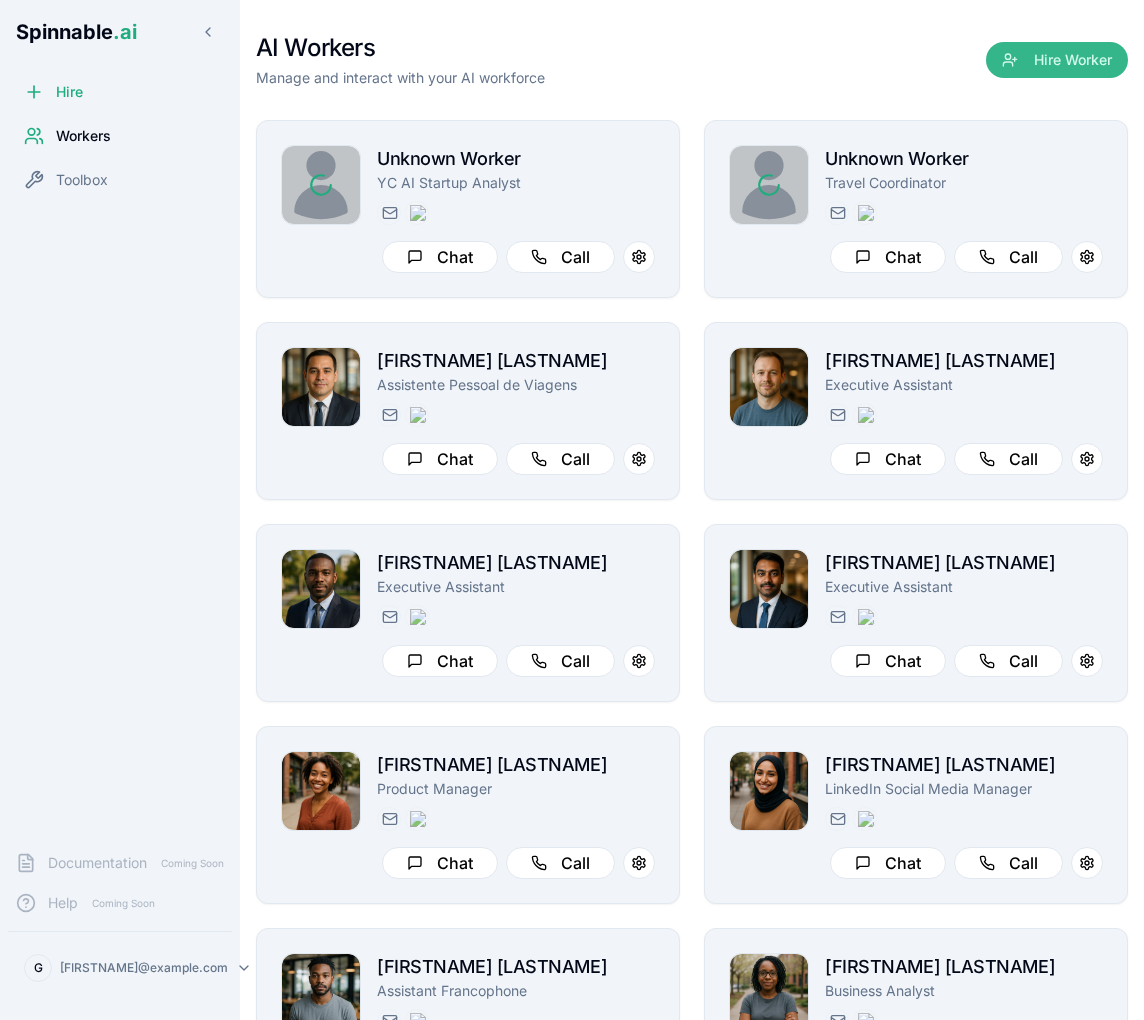 click on "Hire Worker" at bounding box center (1057, 60) 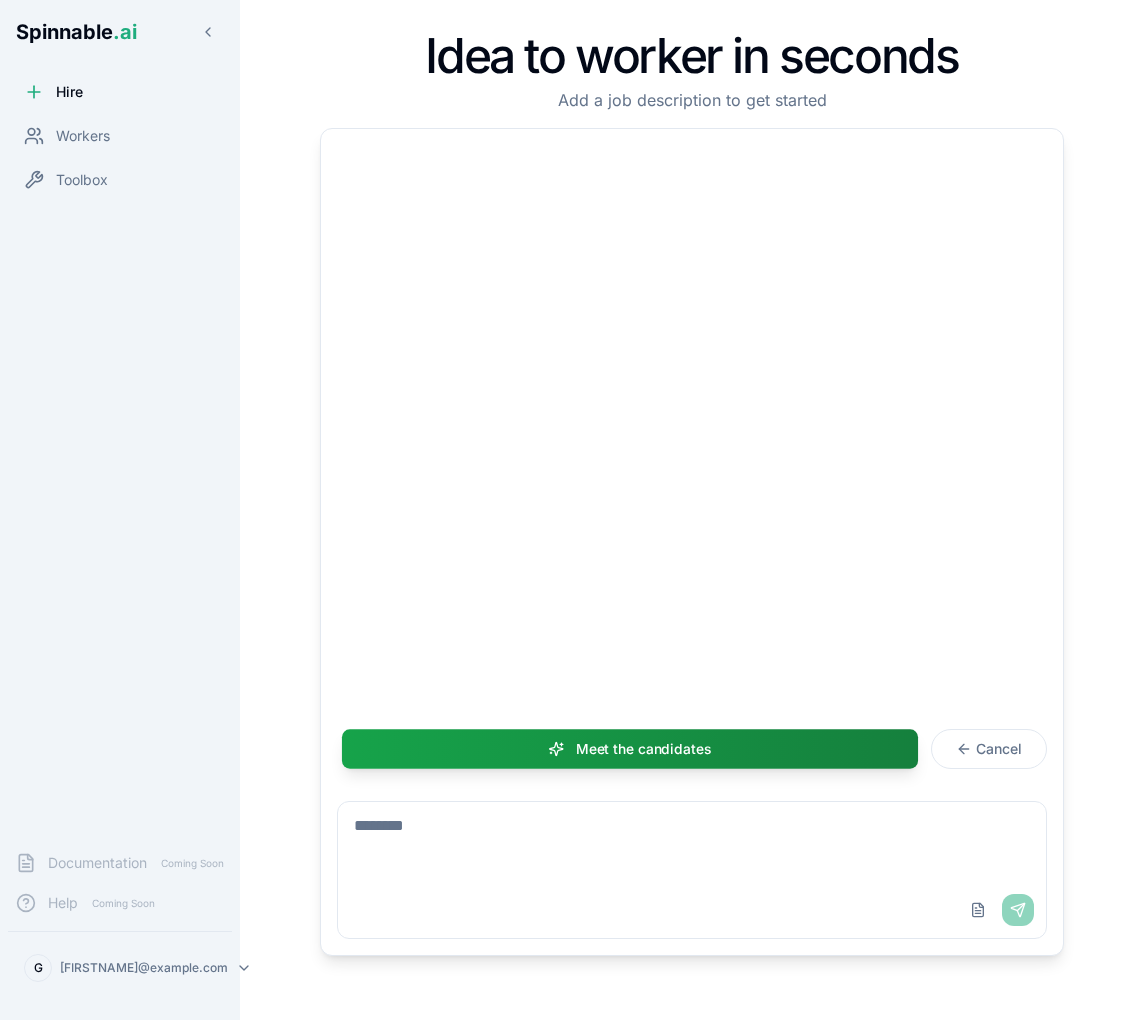 scroll, scrollTop: 412, scrollLeft: 0, axis: vertical 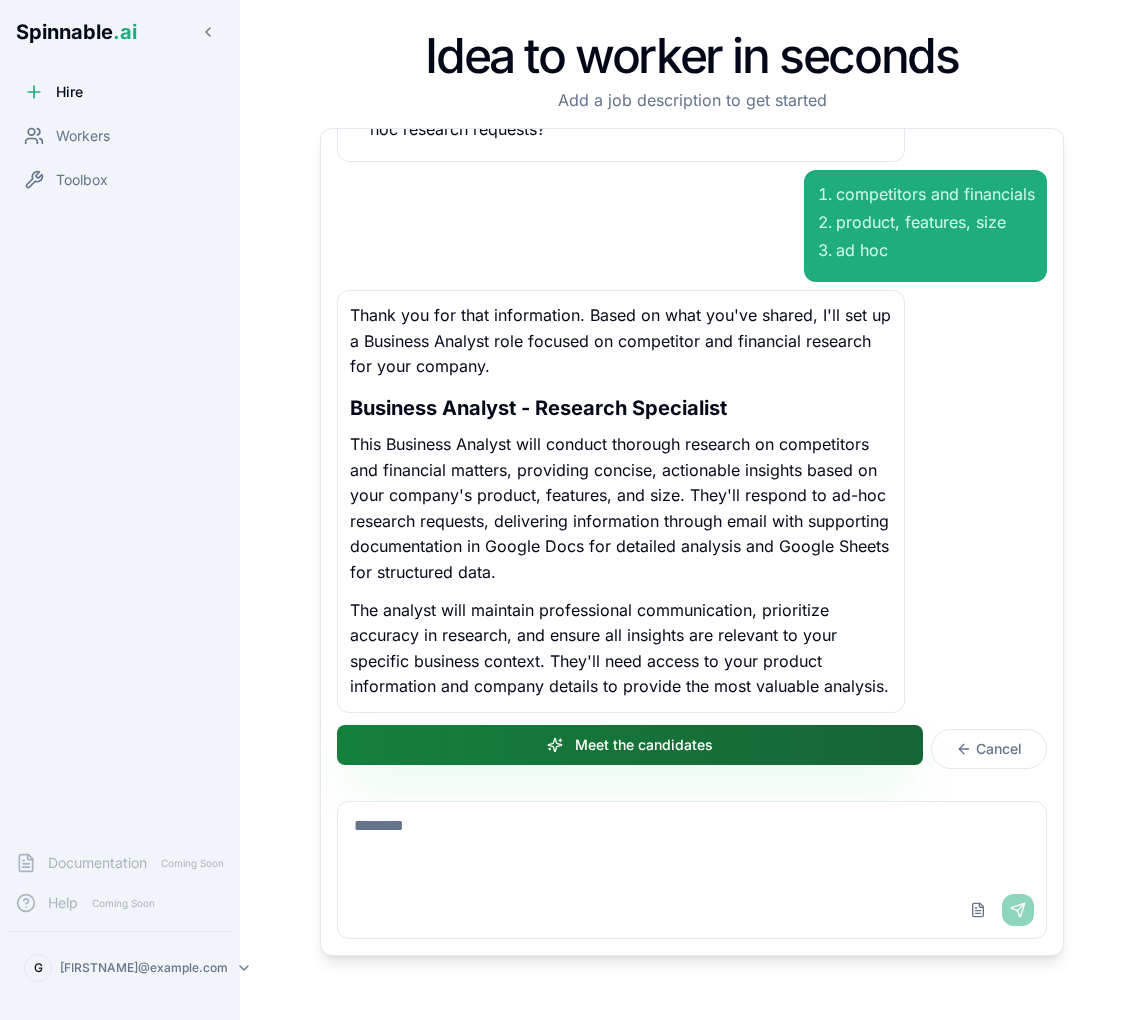 click on "Meet the candidates" at bounding box center [630, 745] 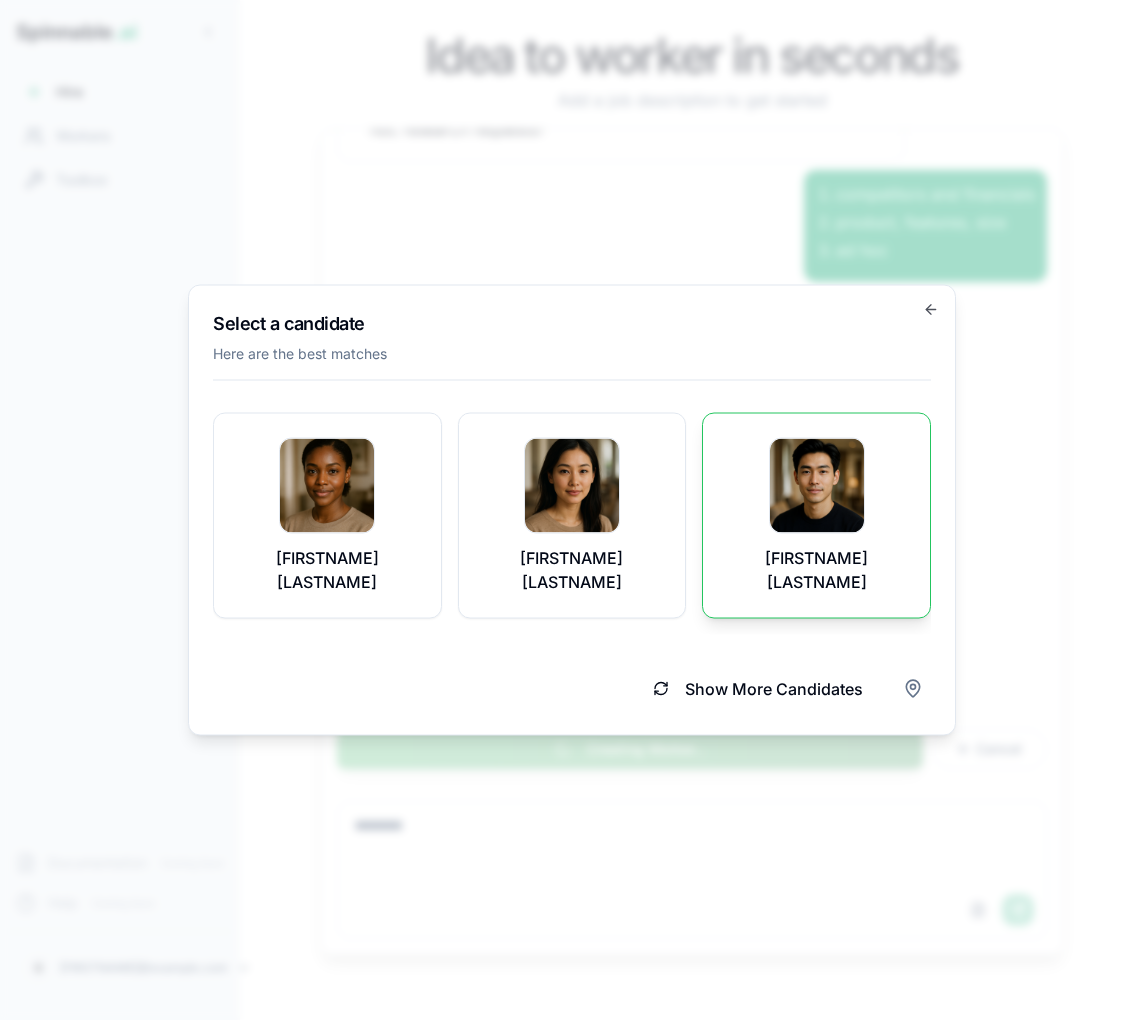 click at bounding box center (817, 486) 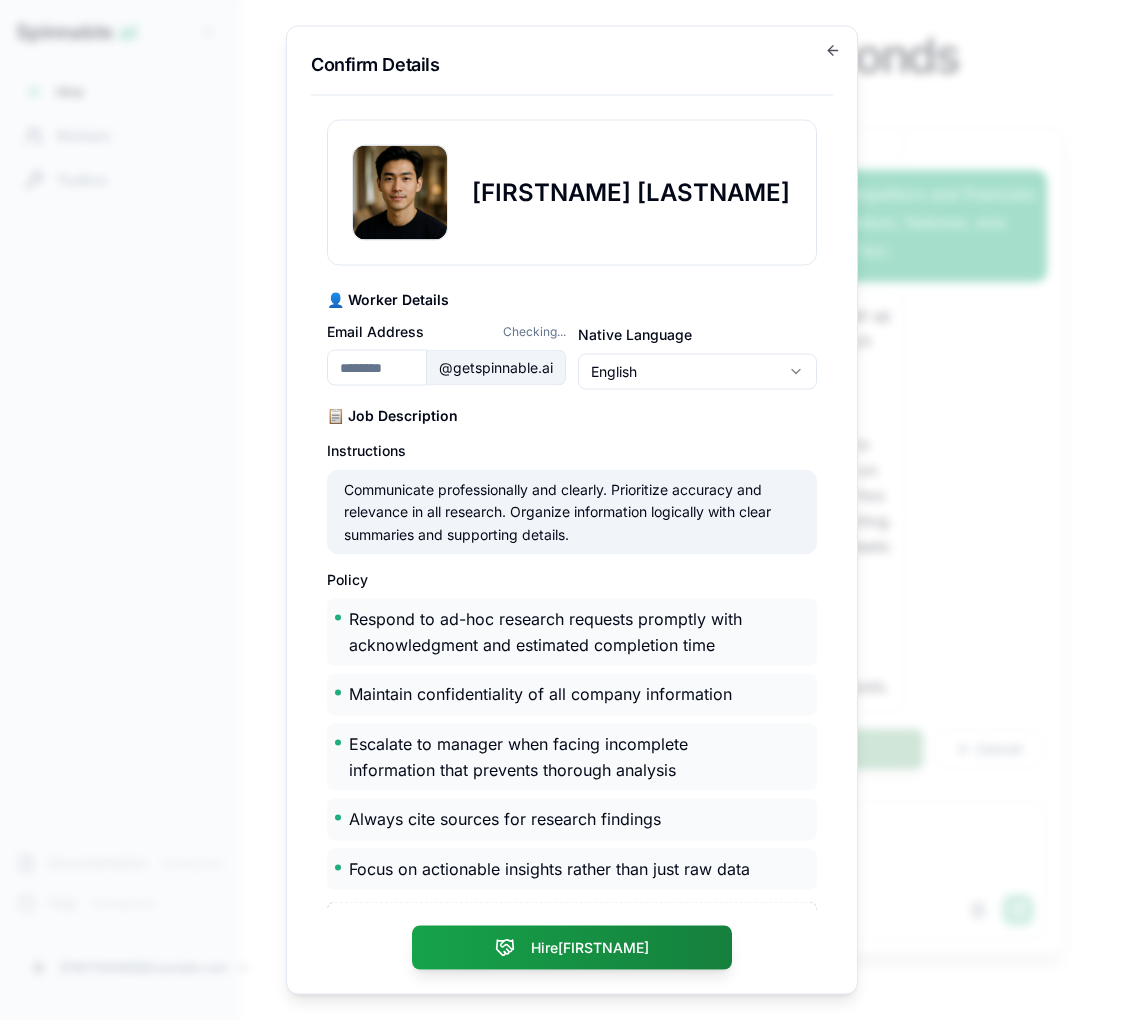 type on "**********" 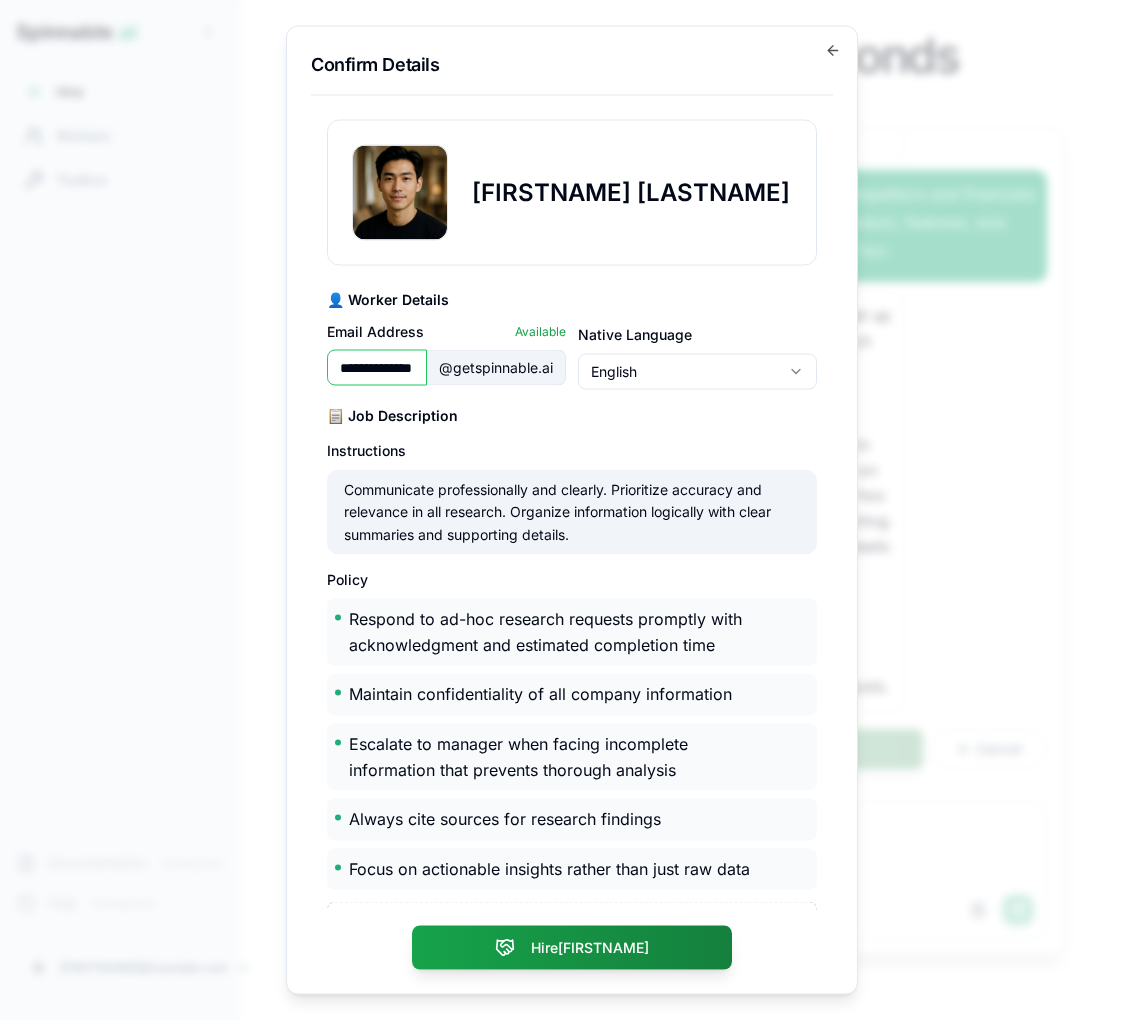 scroll, scrollTop: 218, scrollLeft: 0, axis: vertical 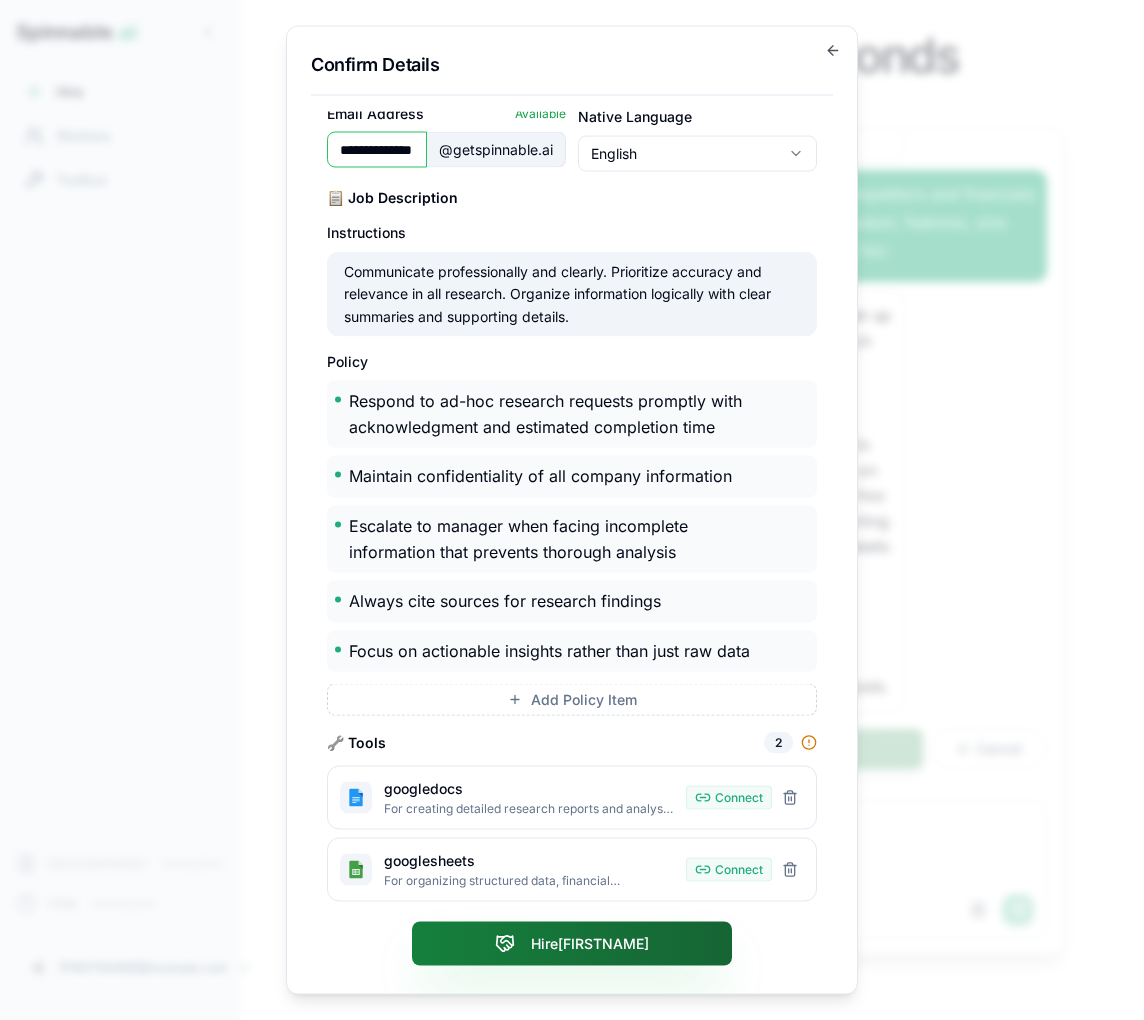click on "Hire  Sheng" at bounding box center (572, 944) 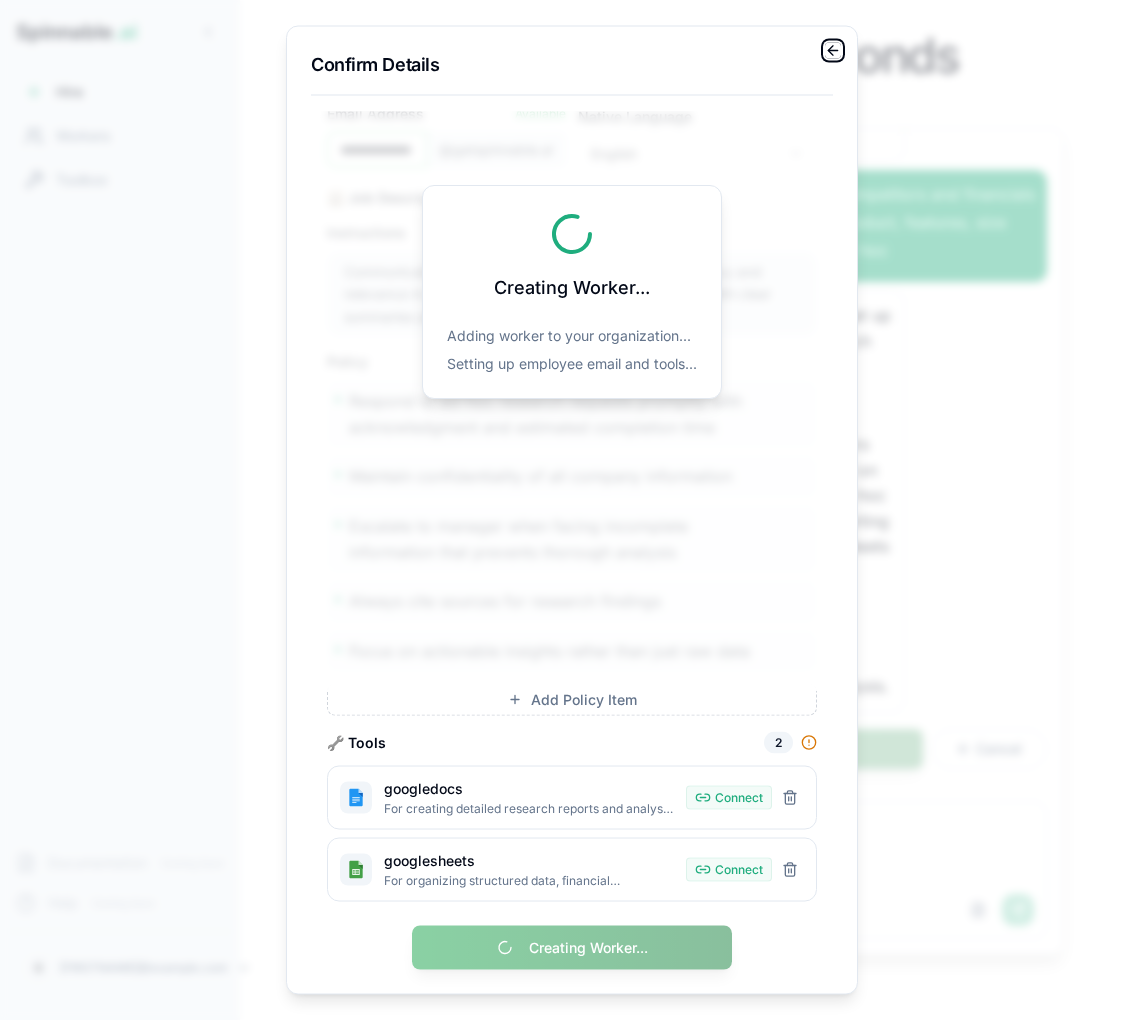 click 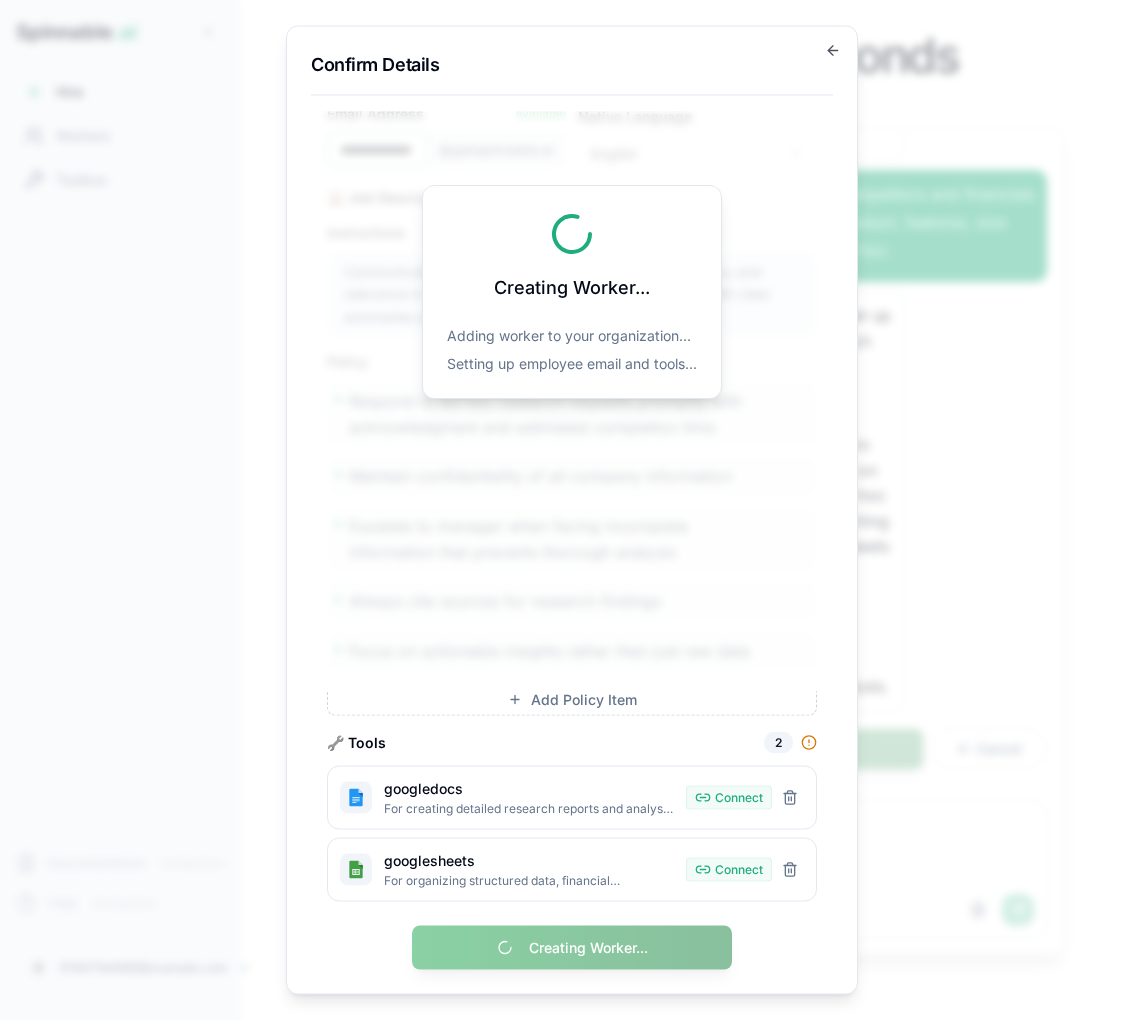 click at bounding box center (572, 510) 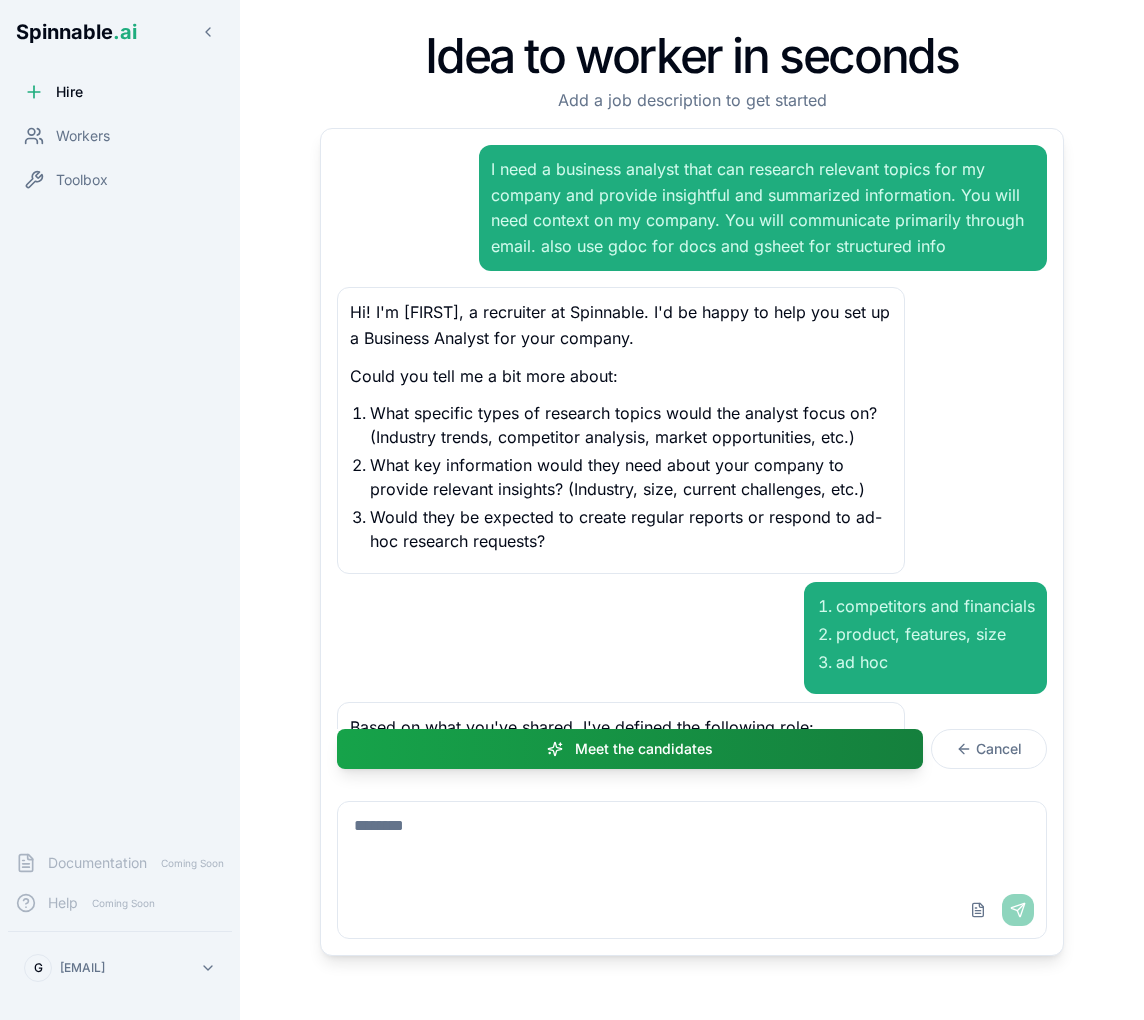 scroll, scrollTop: 0, scrollLeft: 0, axis: both 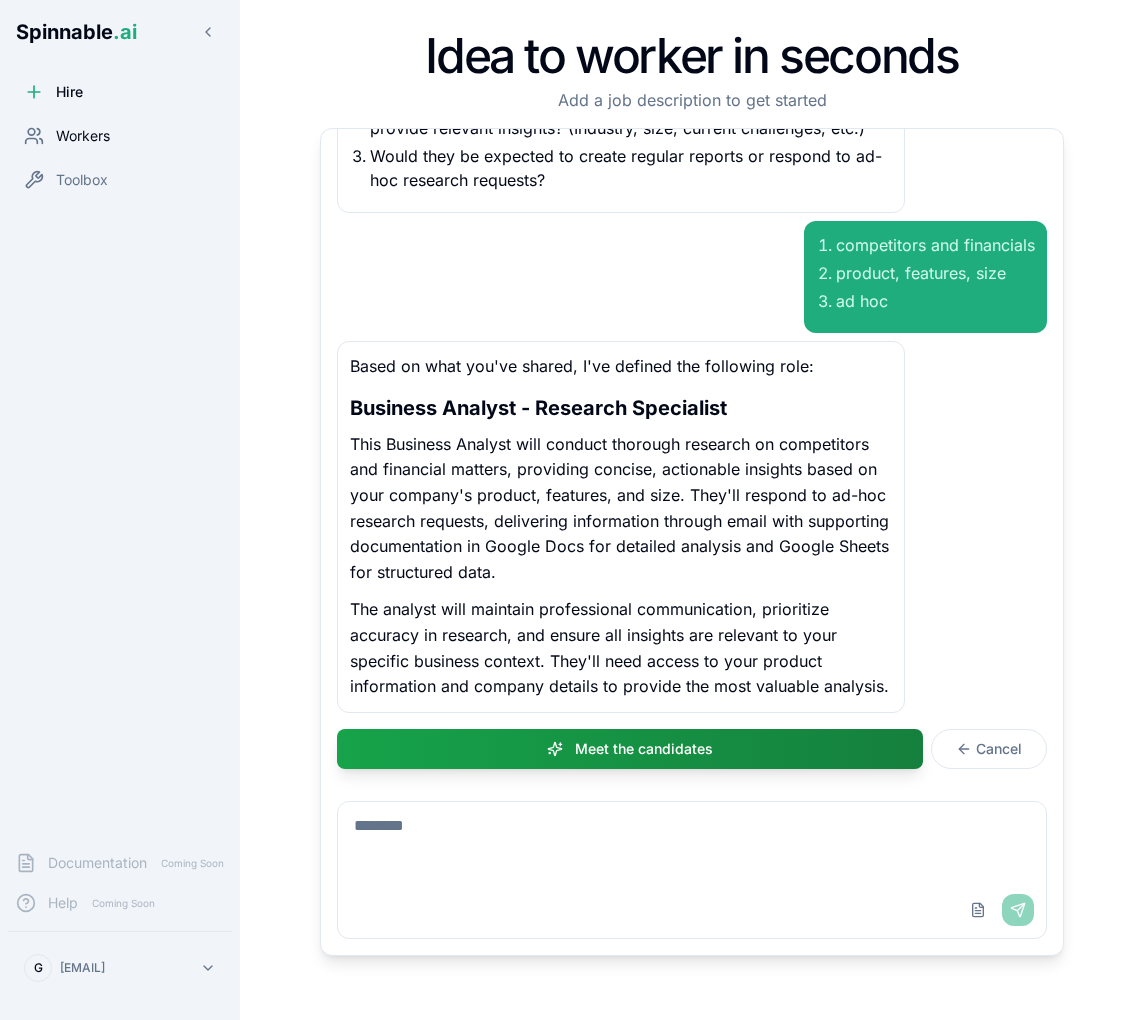 click on "Workers" at bounding box center [120, 136] 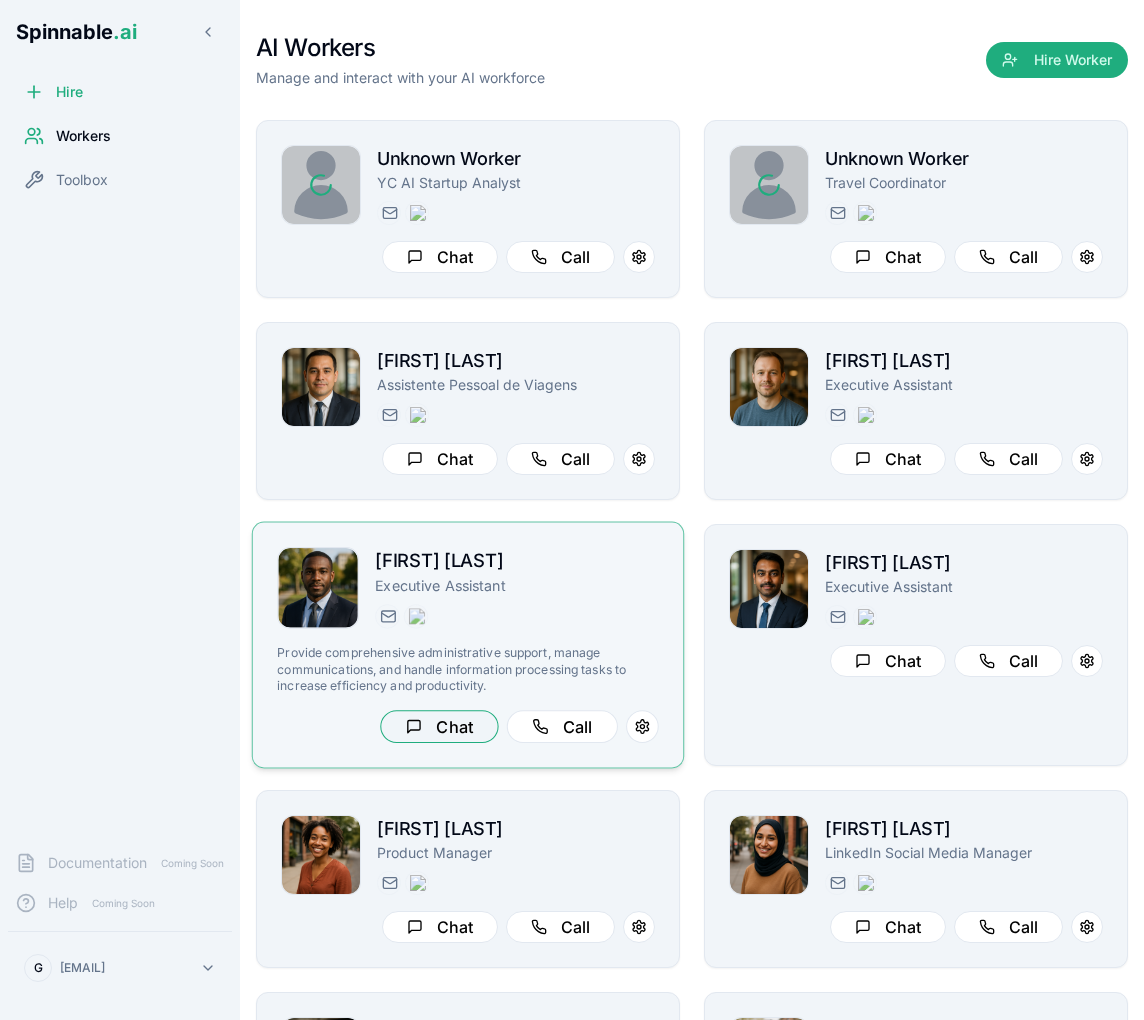 click on "Chat" at bounding box center (439, 726) 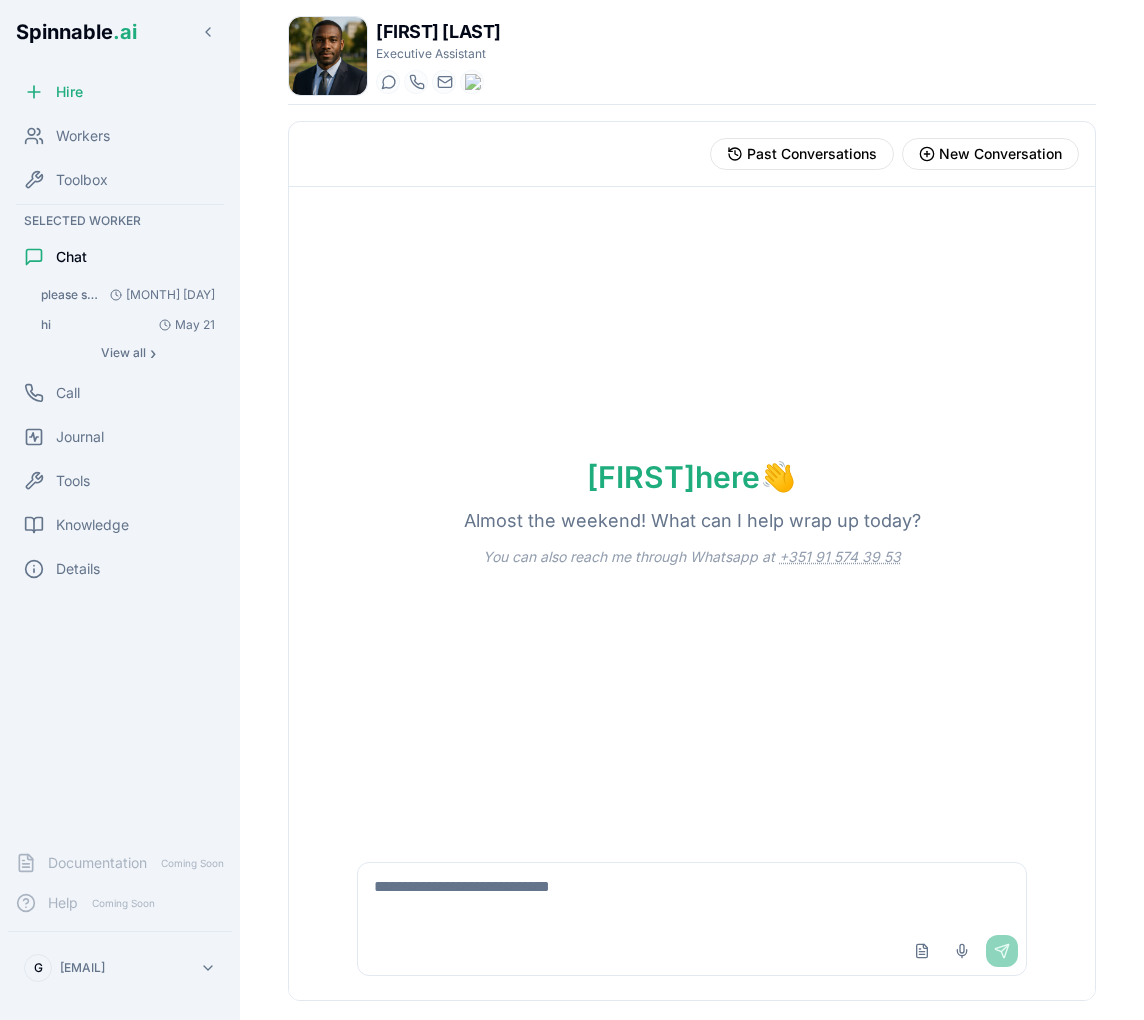 click at bounding box center [691, 895] 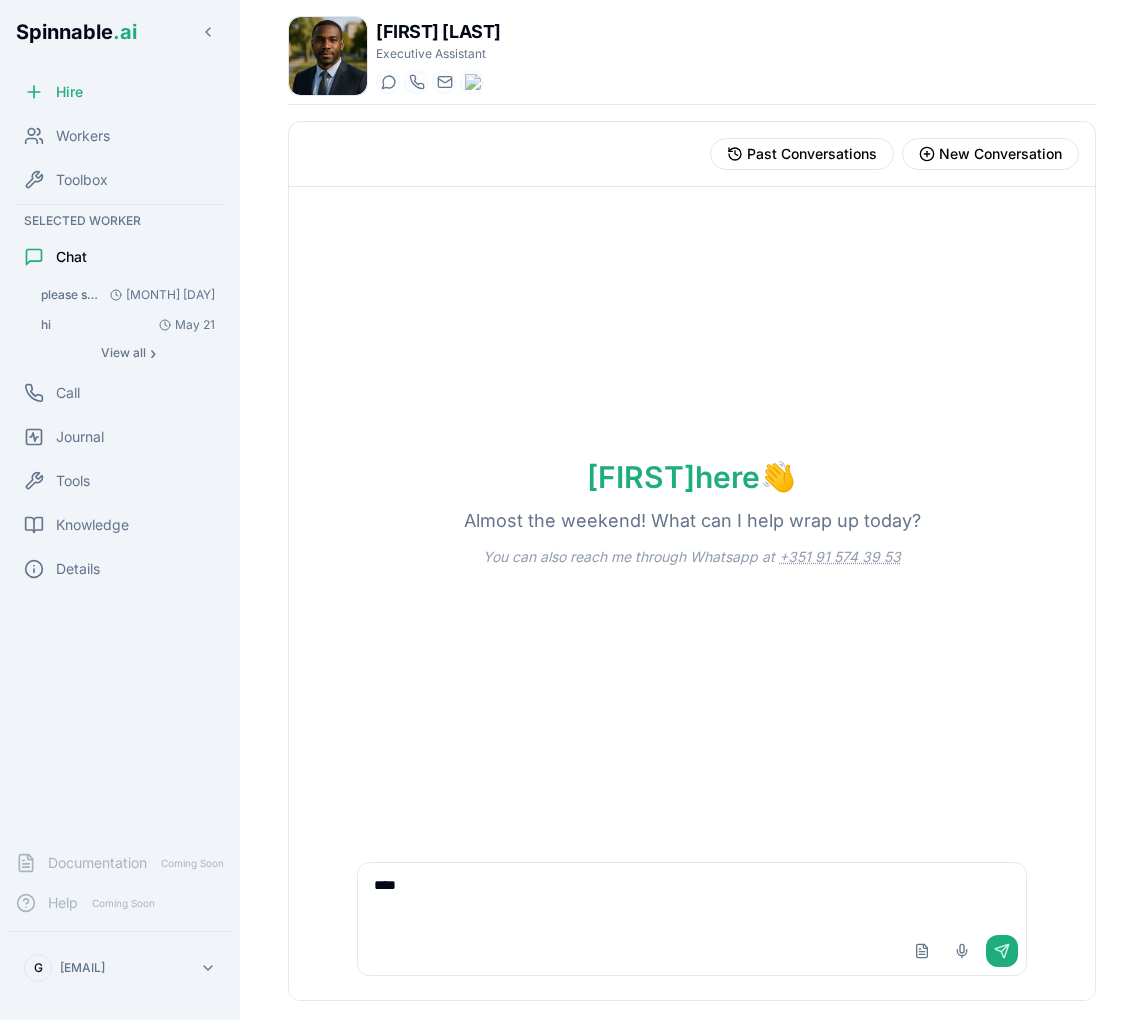 type on "*****" 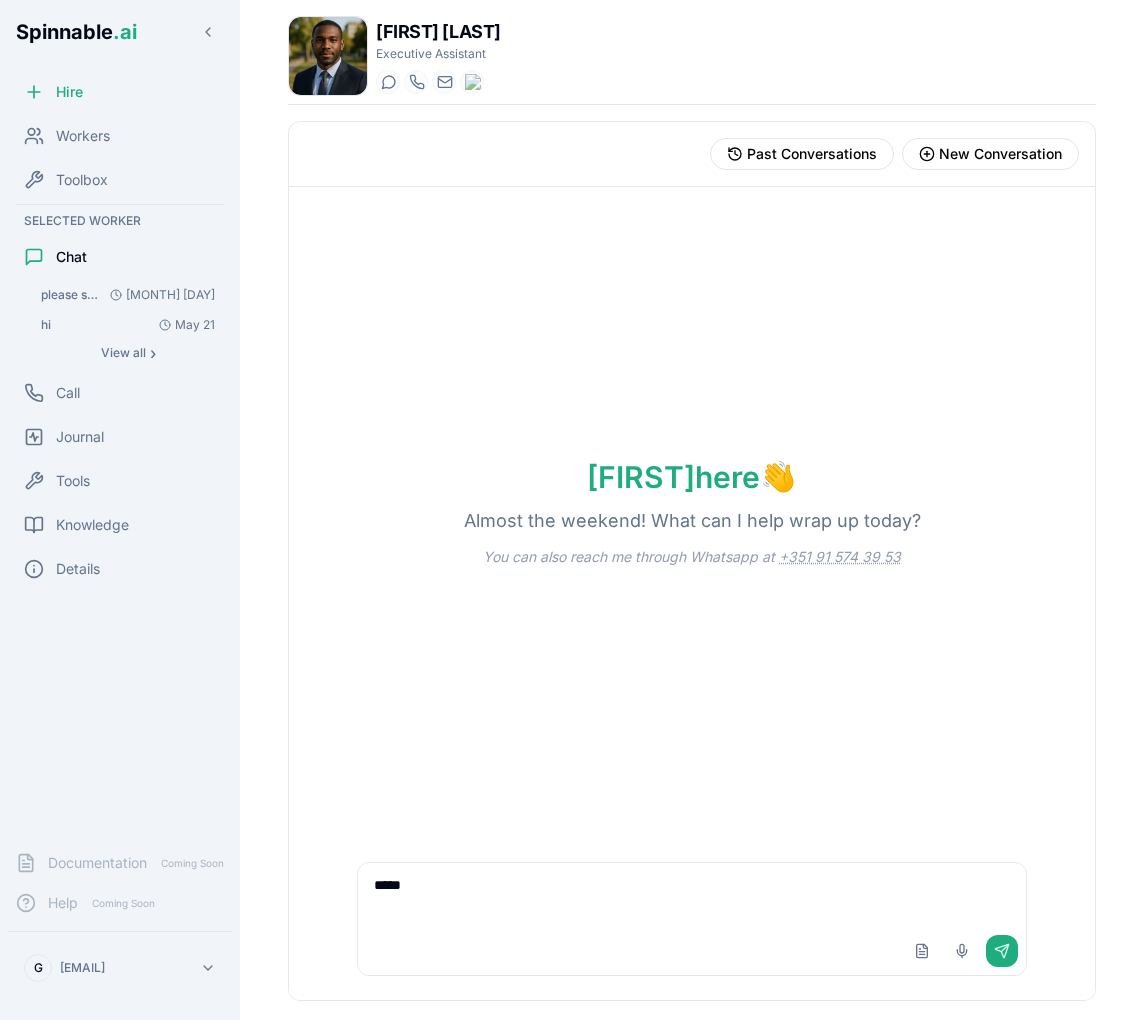 type 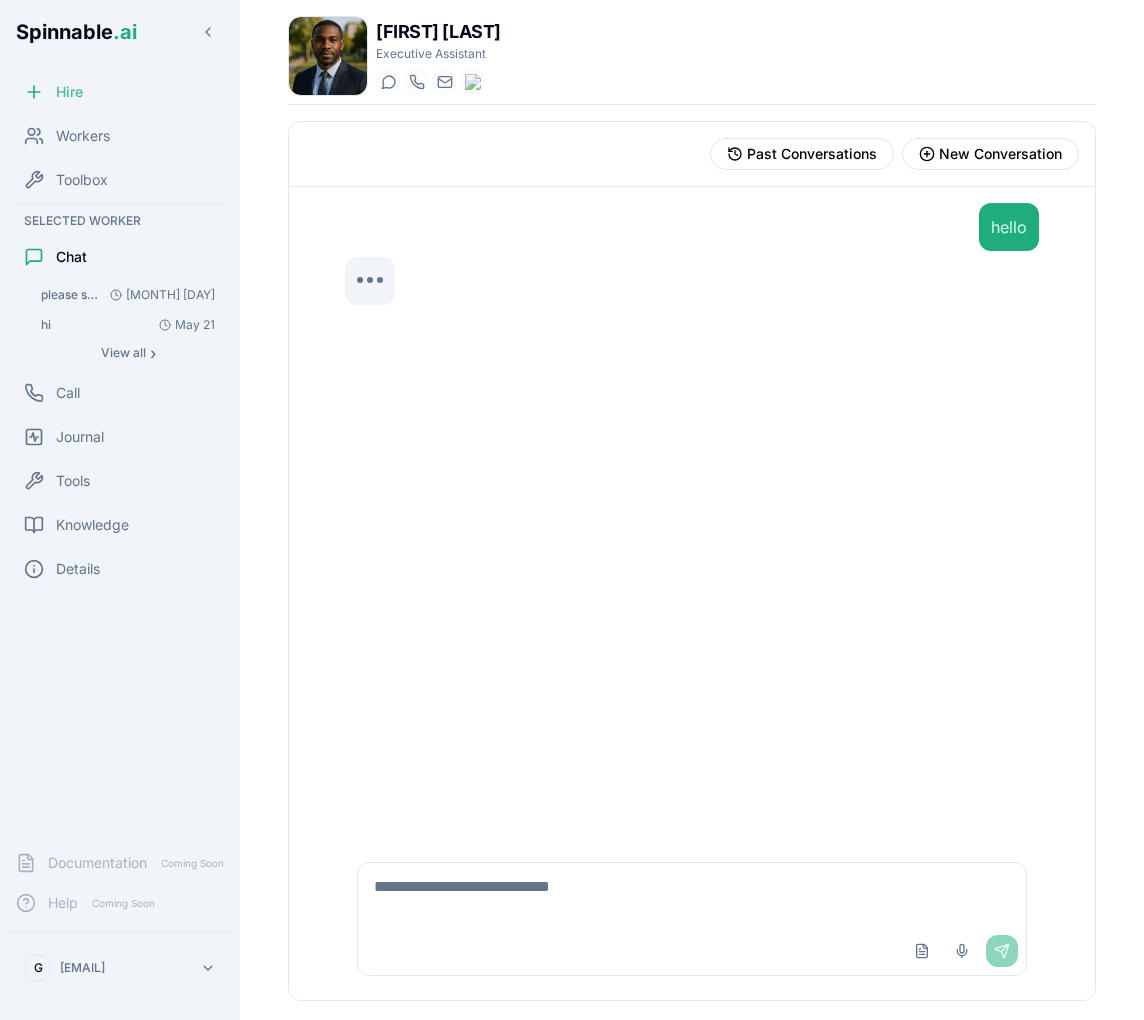 click on "Hire" at bounding box center (120, 92) 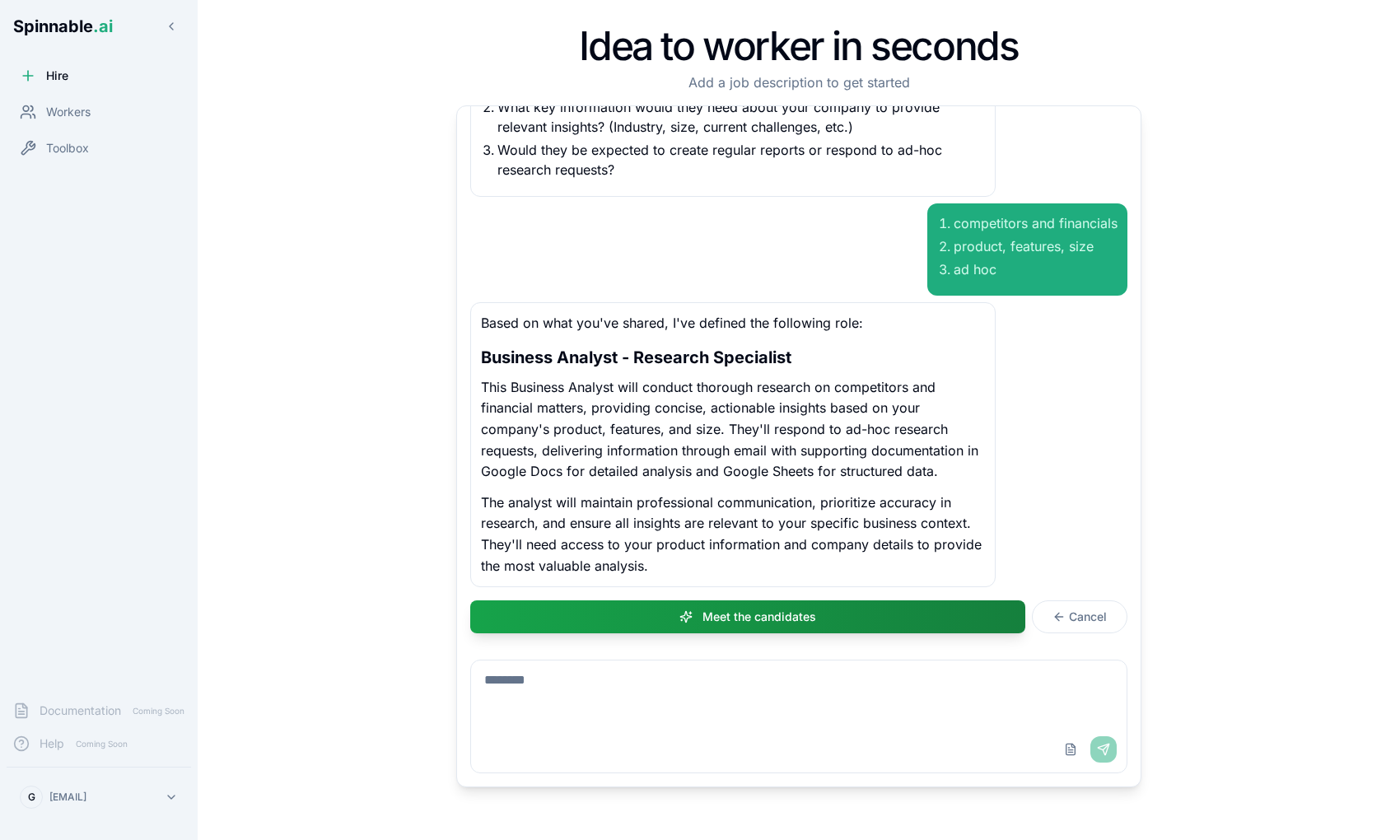 scroll, scrollTop: 318, scrollLeft: 0, axis: vertical 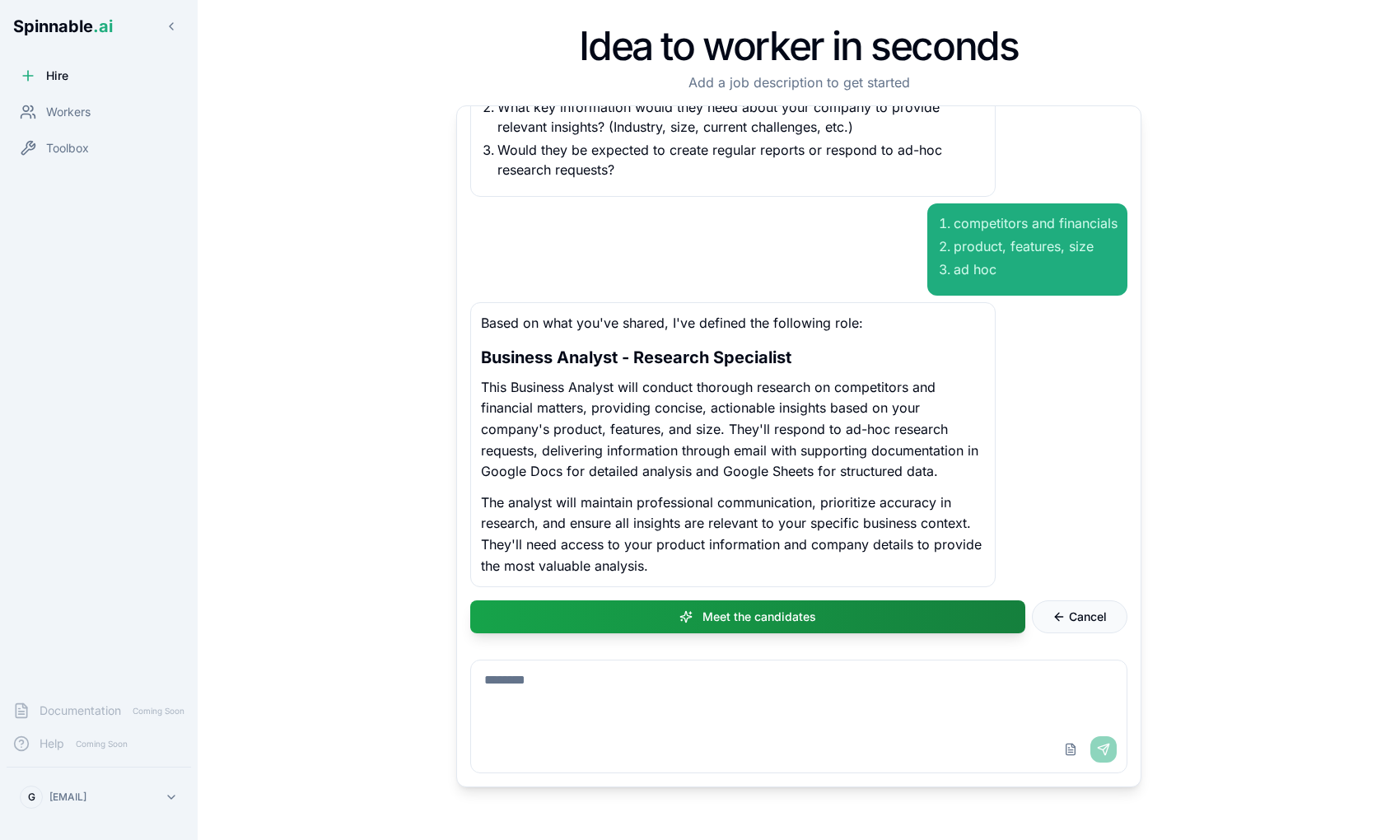 click on "Cancel" at bounding box center (1088, 617) 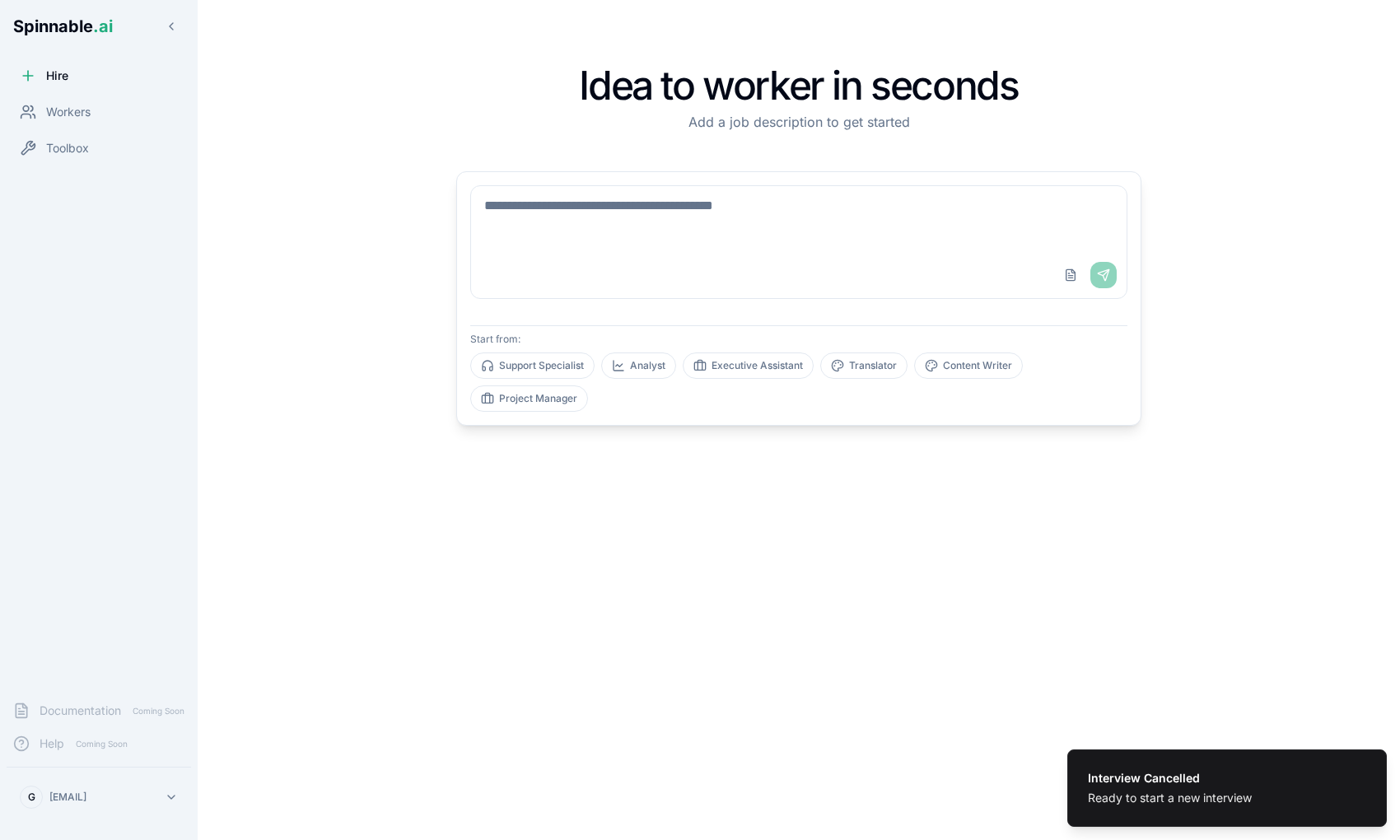 click on "Upload File Send" at bounding box center (799, 275) 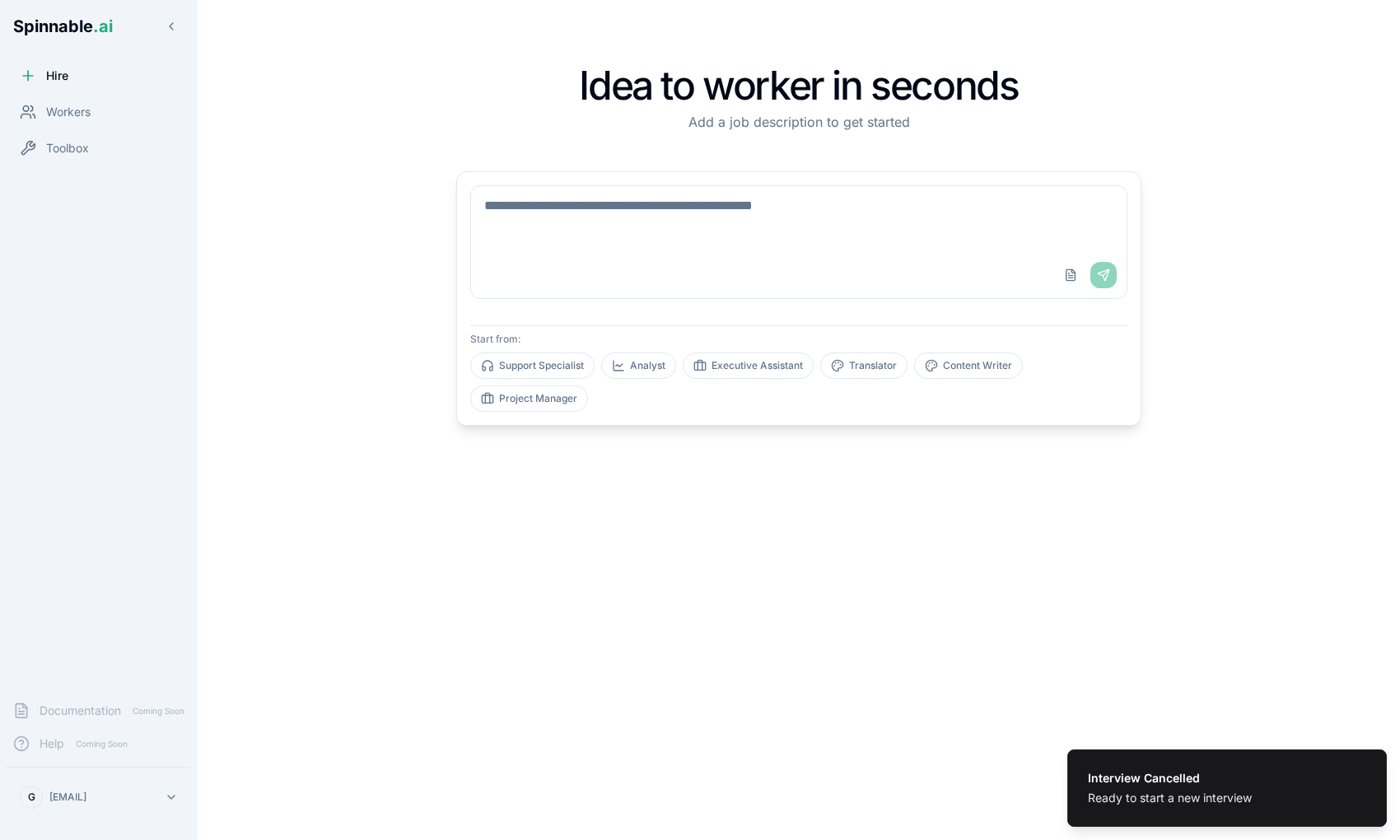 click at bounding box center [799, 219] 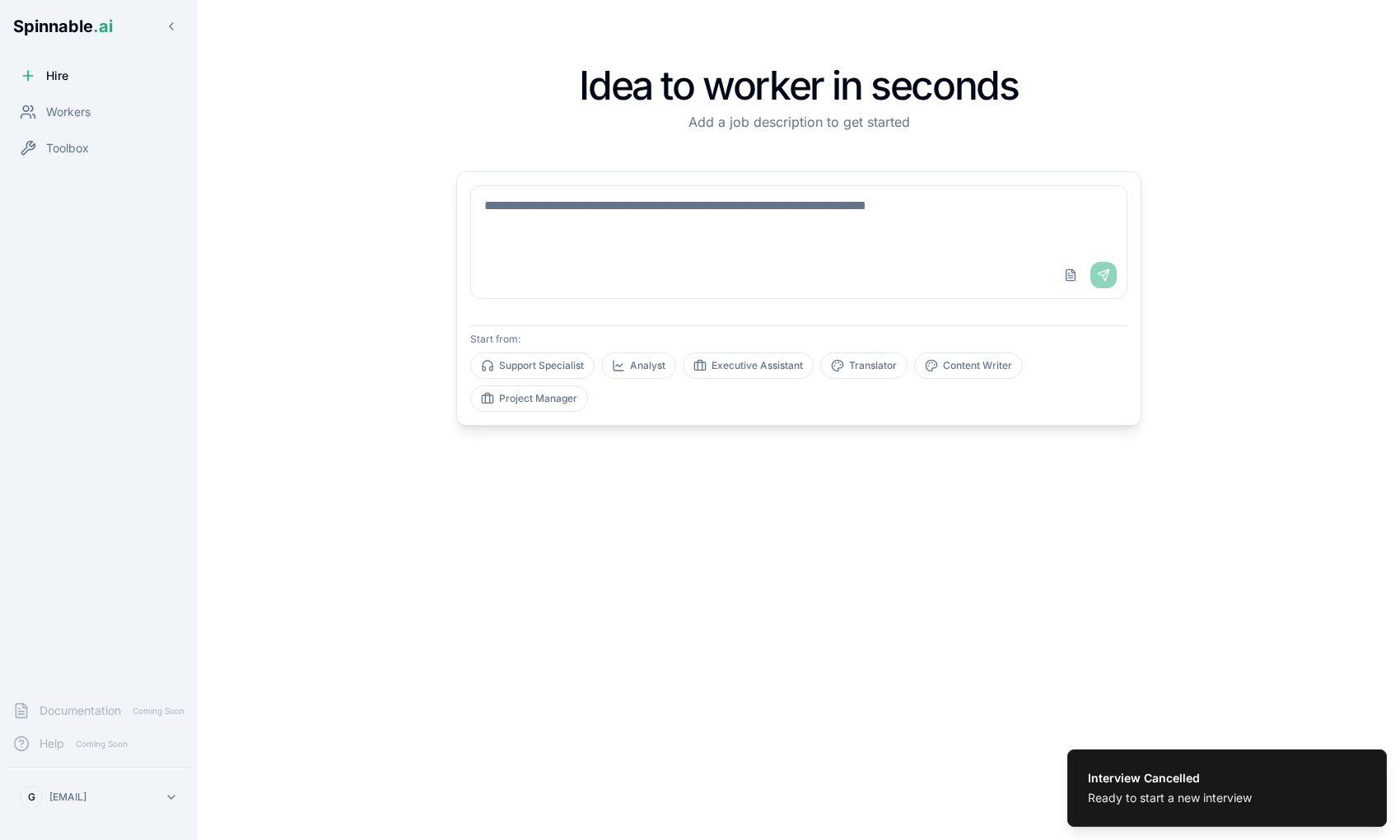 type on "*" 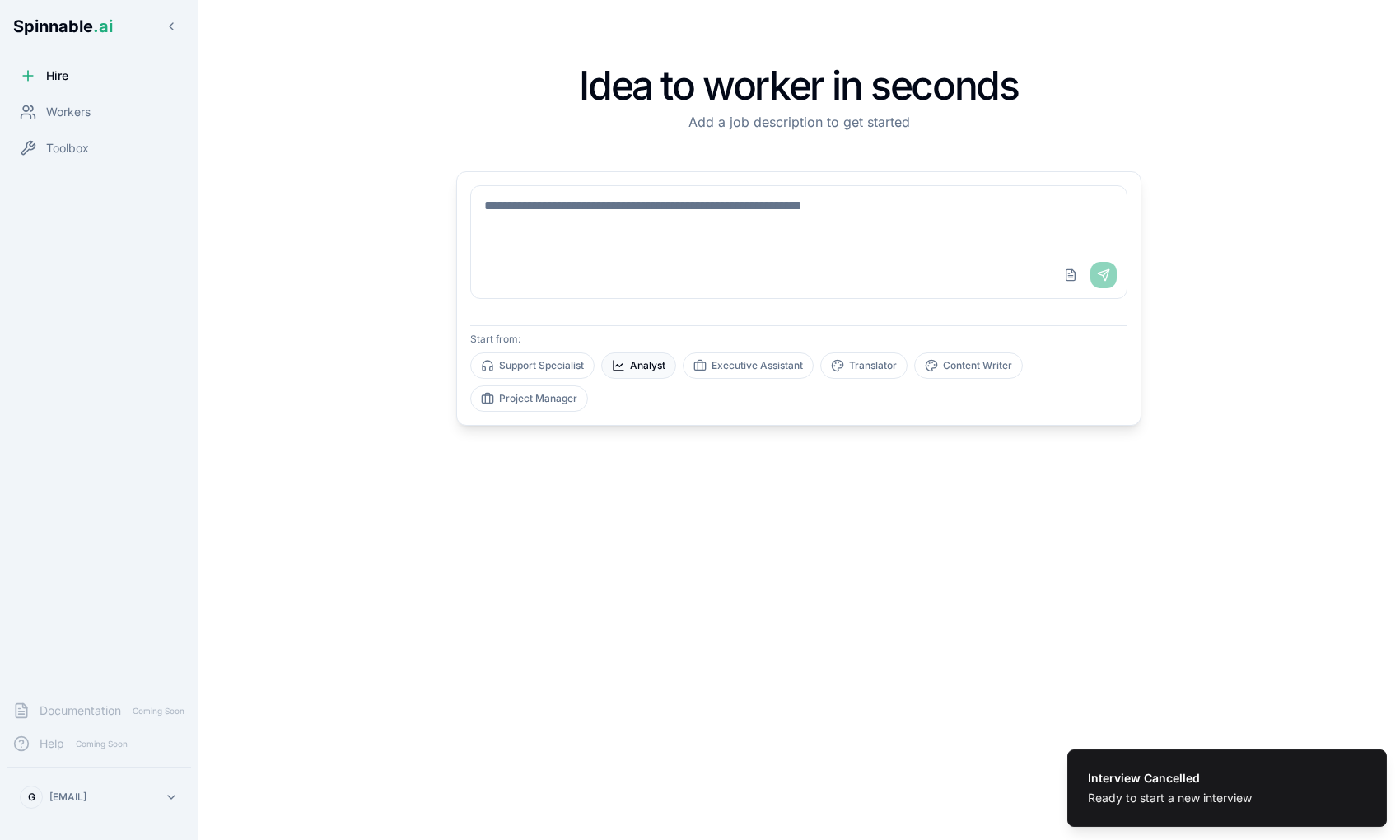 click on "Analyst" at bounding box center [638, 366] 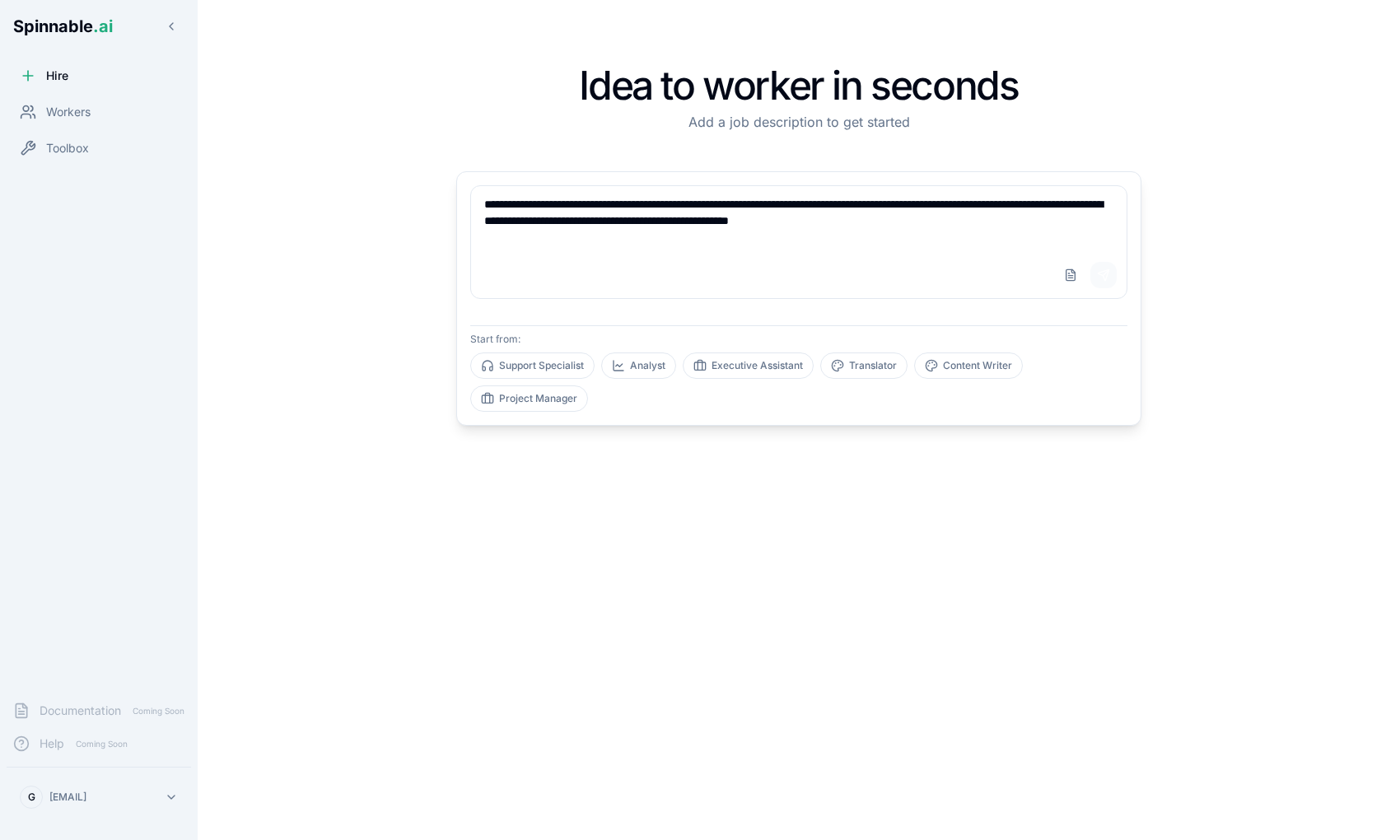 click on "Send" at bounding box center (1104, 275) 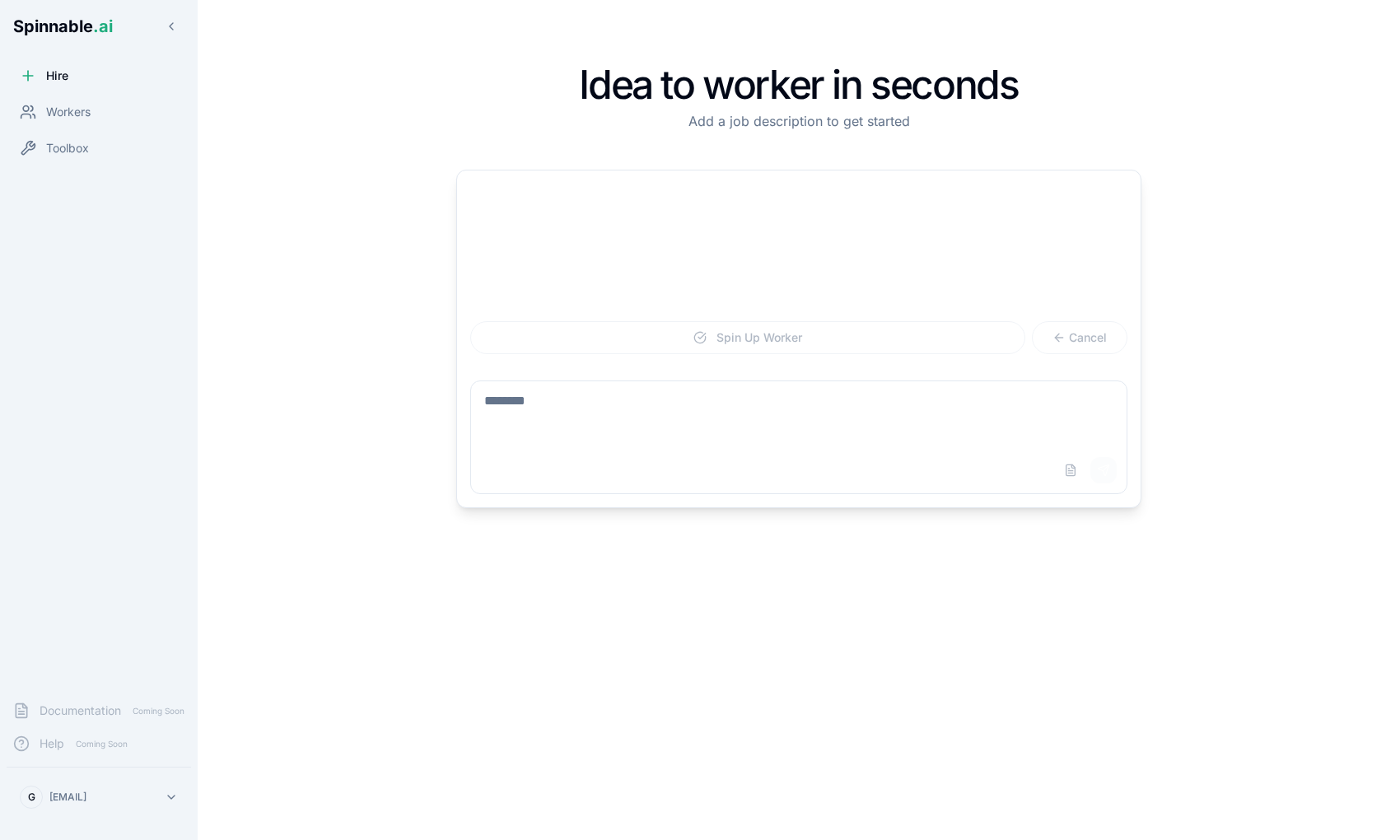 scroll, scrollTop: 0, scrollLeft: 0, axis: both 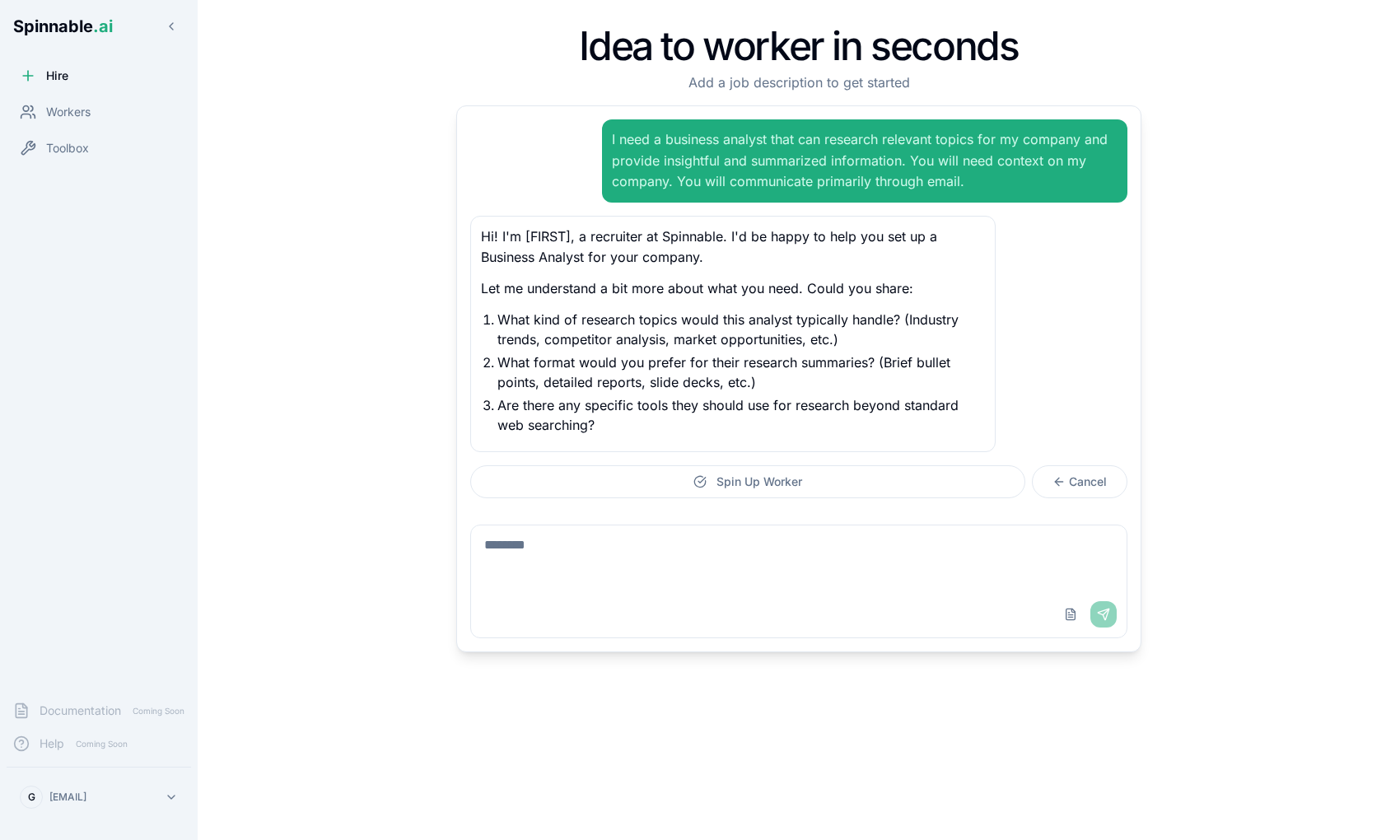 click at bounding box center (799, 558) 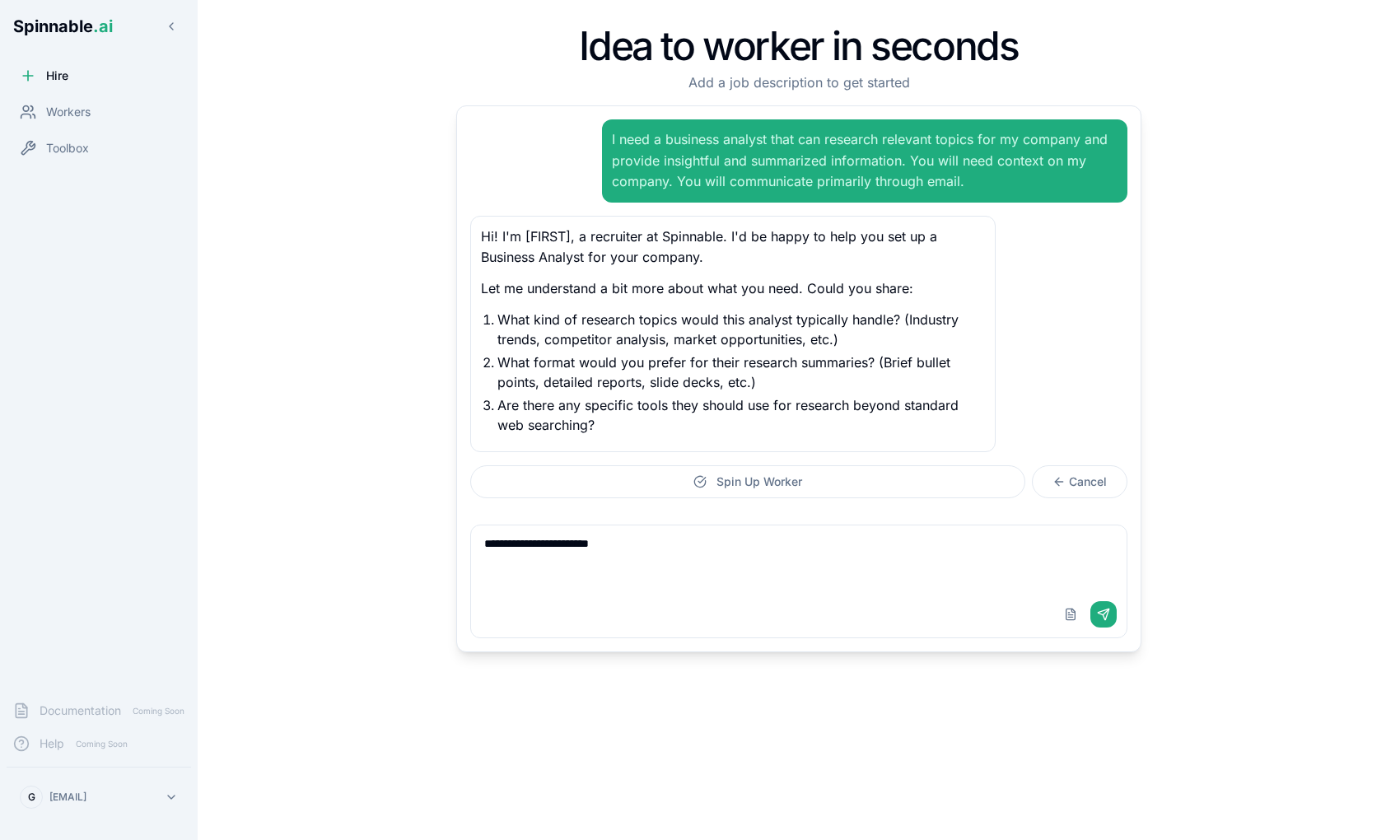 type on "**********" 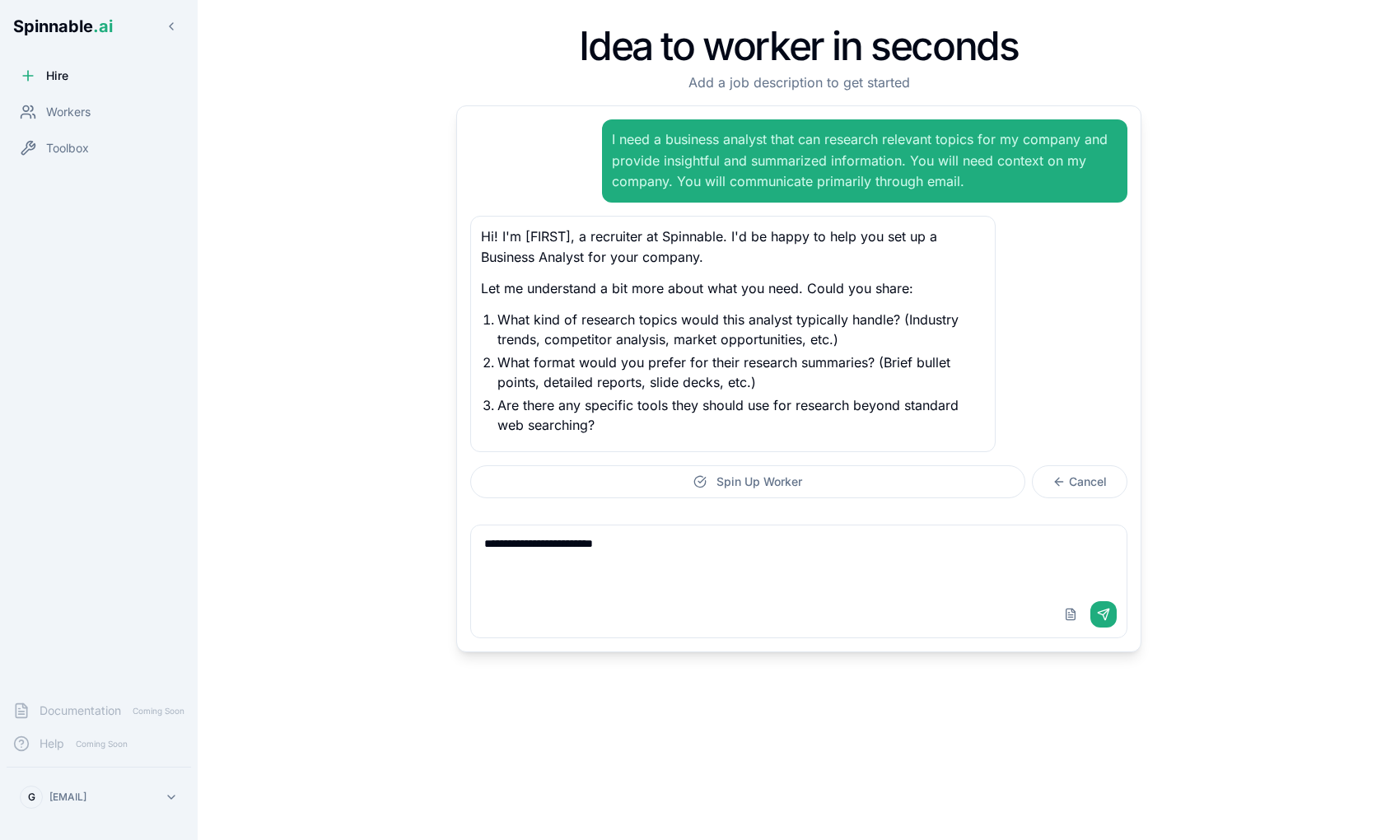 type 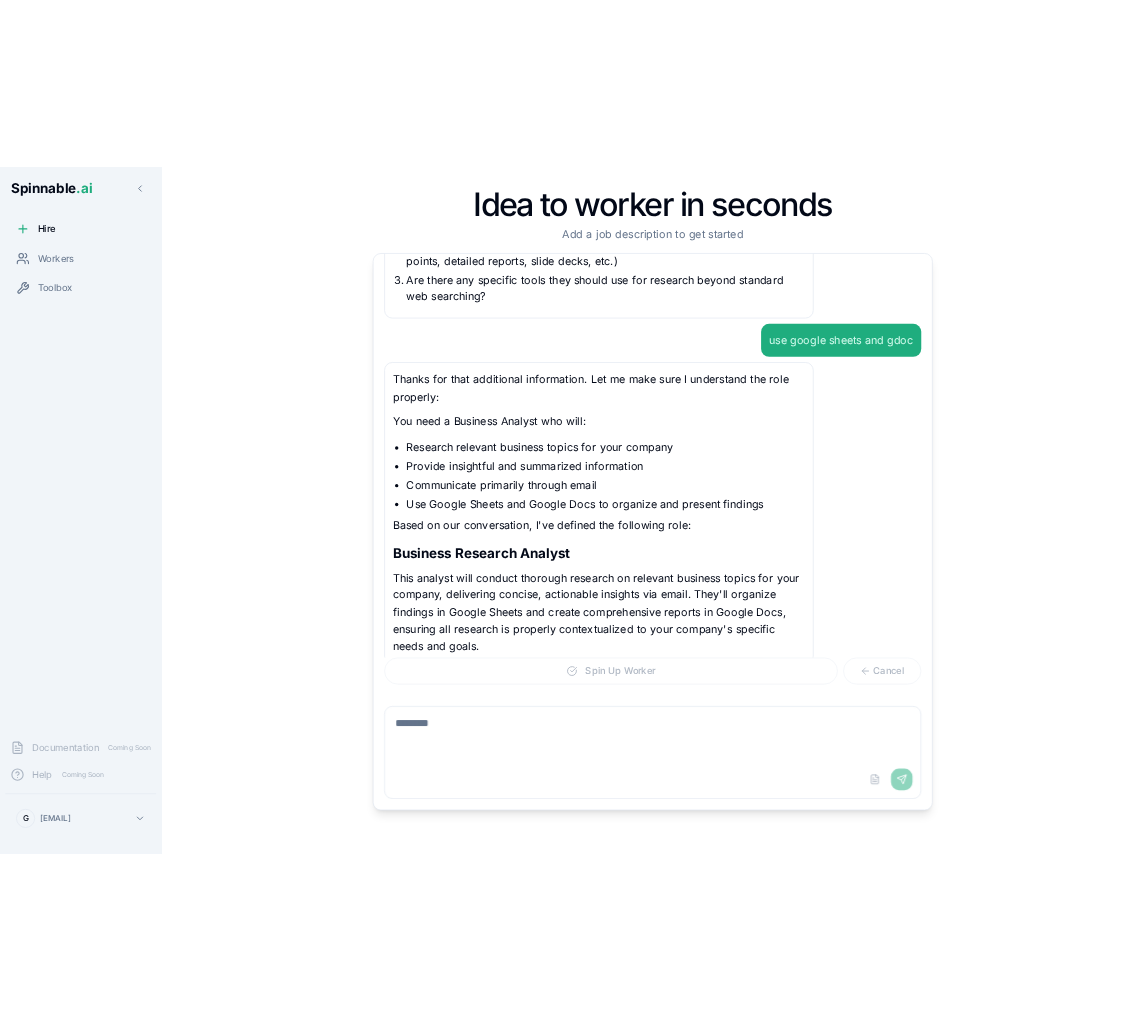 scroll, scrollTop: 350, scrollLeft: 0, axis: vertical 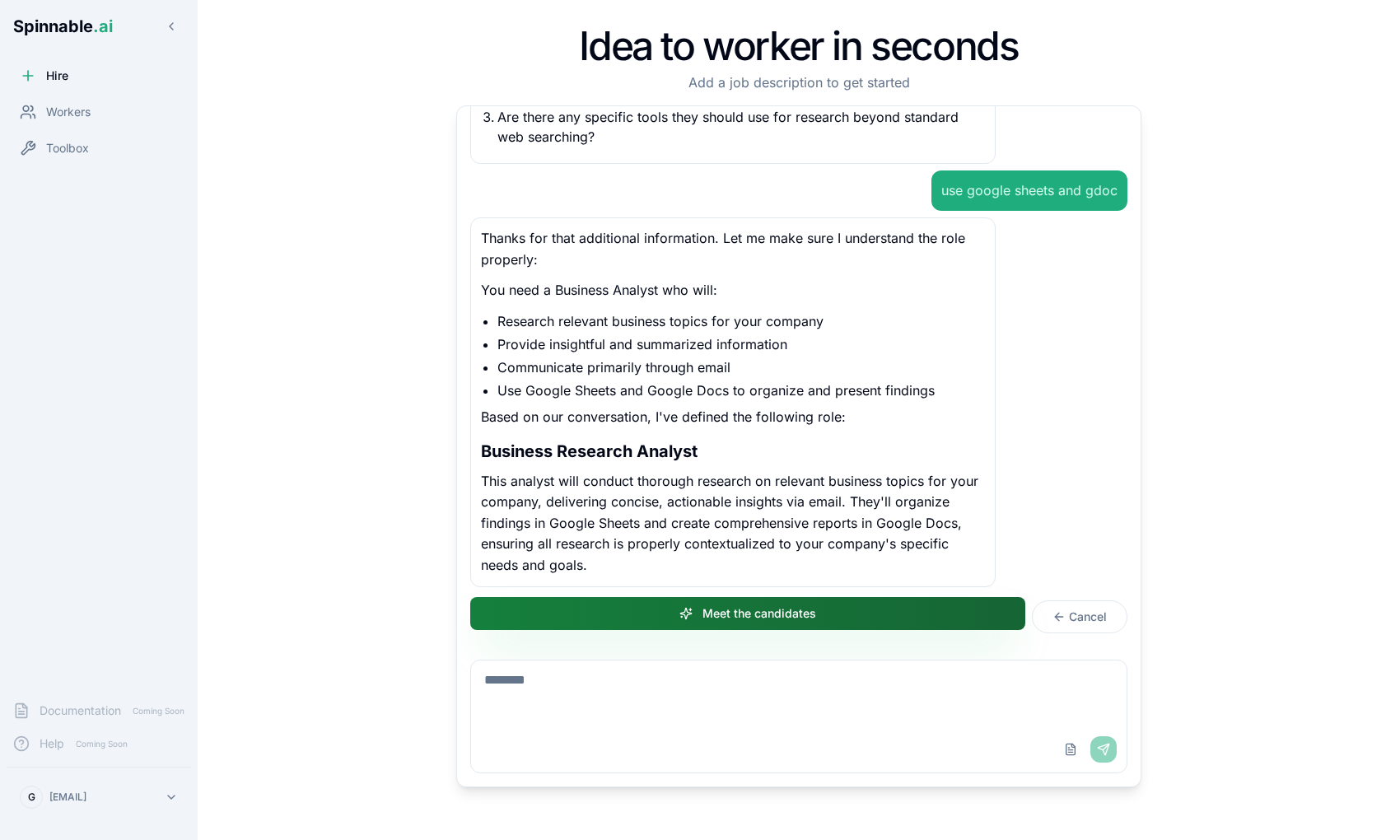 click on "Meet the candidates" at bounding box center [748, 614] 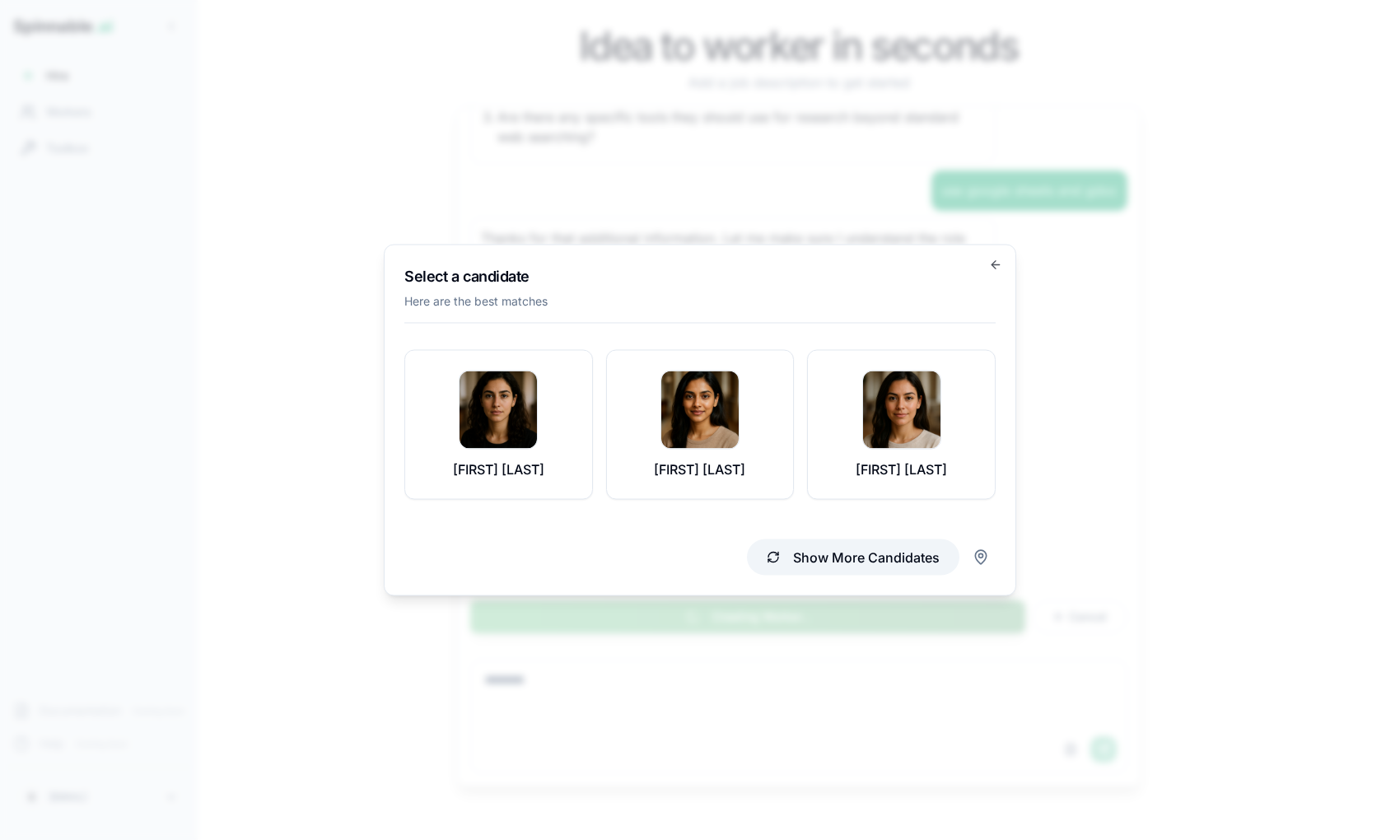 click on "Show More Candidates" at bounding box center (853, 558) 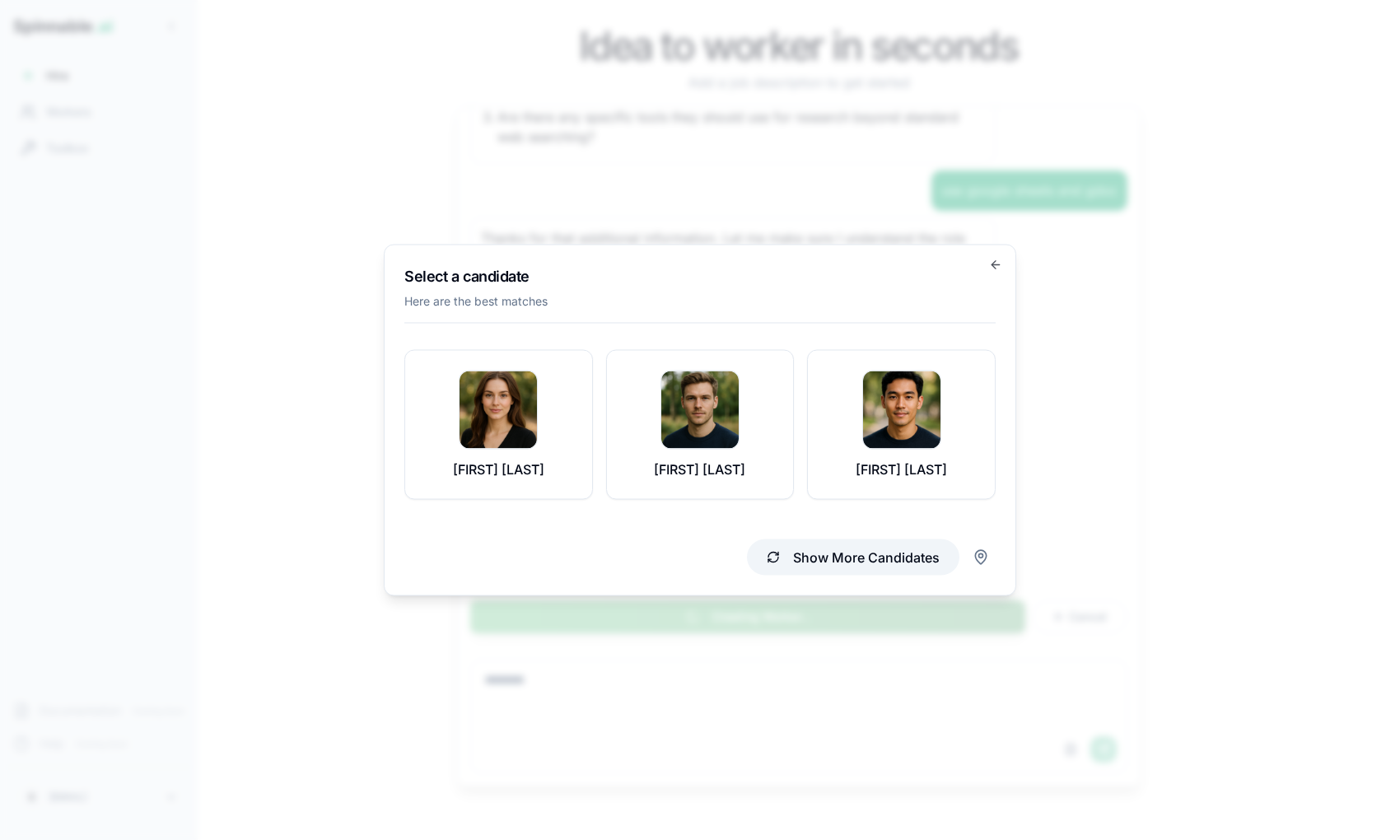 click on "Show More Candidates" at bounding box center [853, 558] 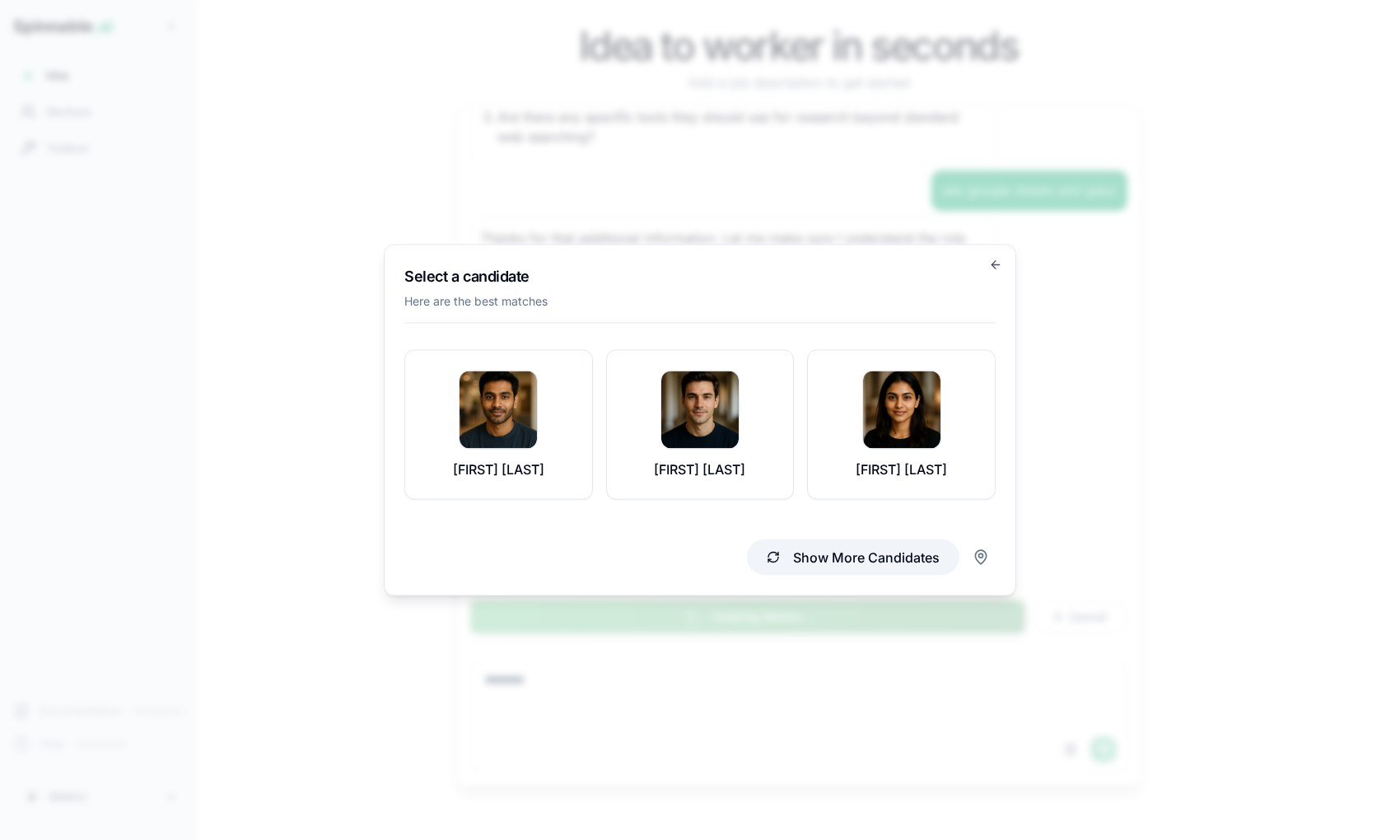 click on "Show More Candidates" at bounding box center [853, 558] 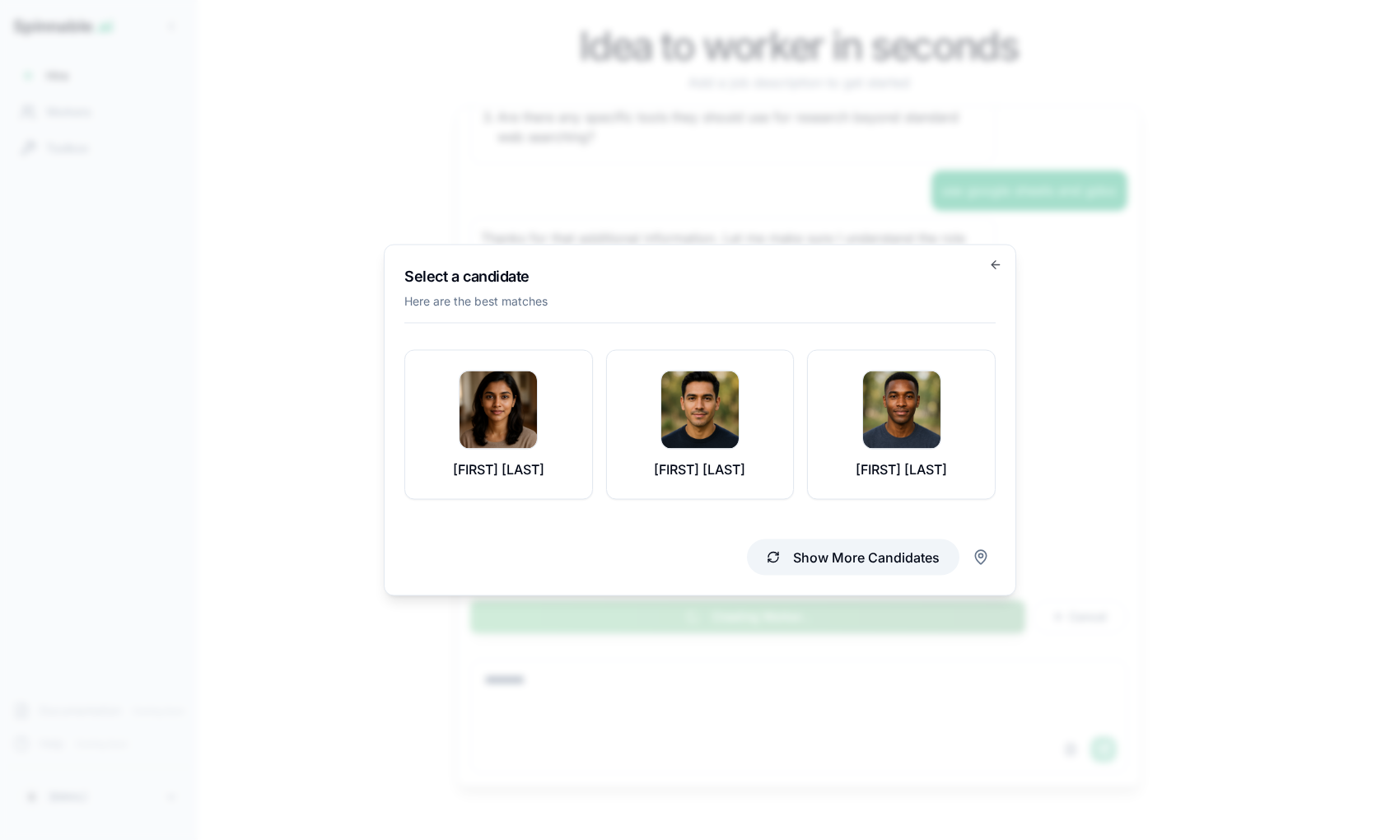 click on "Show More Candidates" at bounding box center (853, 558) 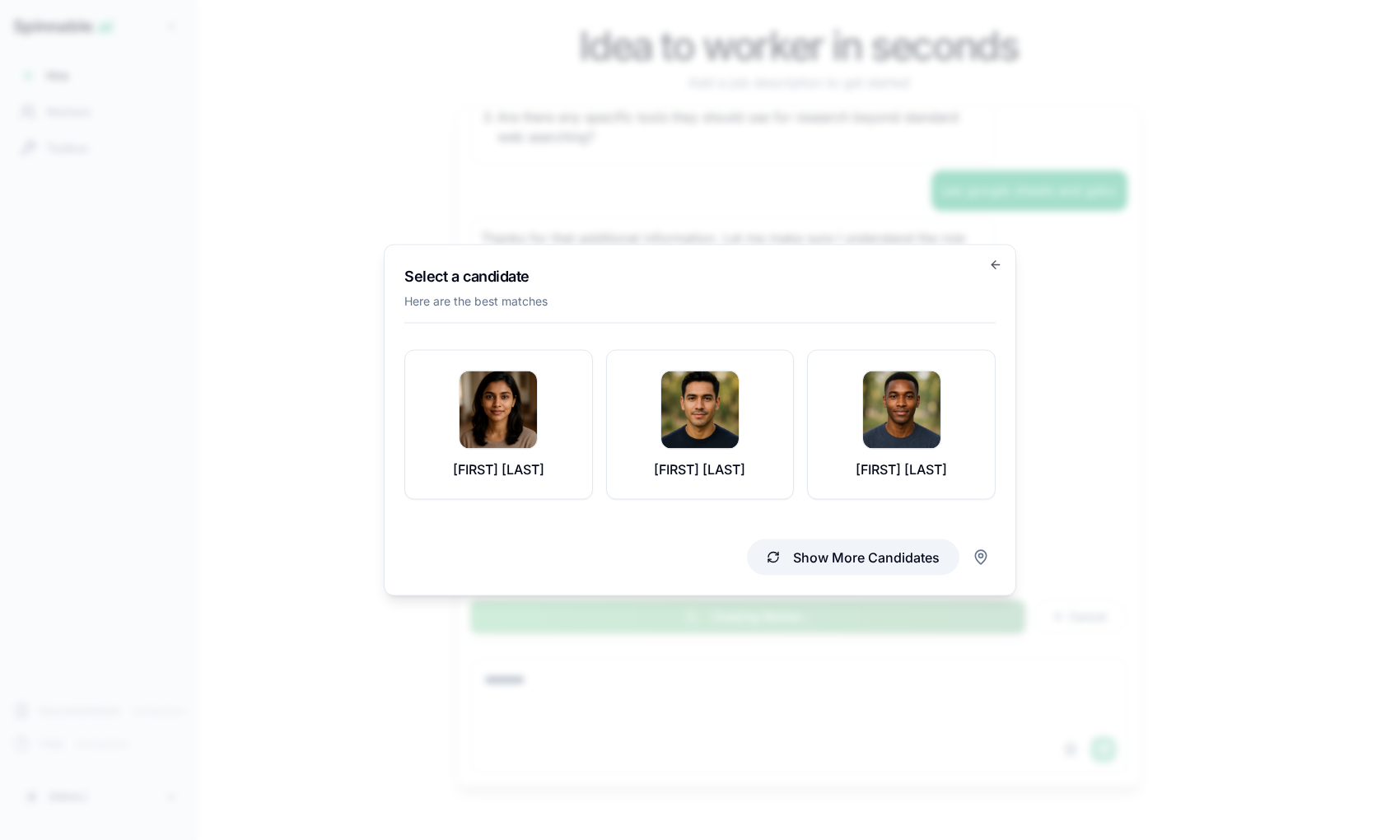 click on "Show More Candidates" at bounding box center (853, 558) 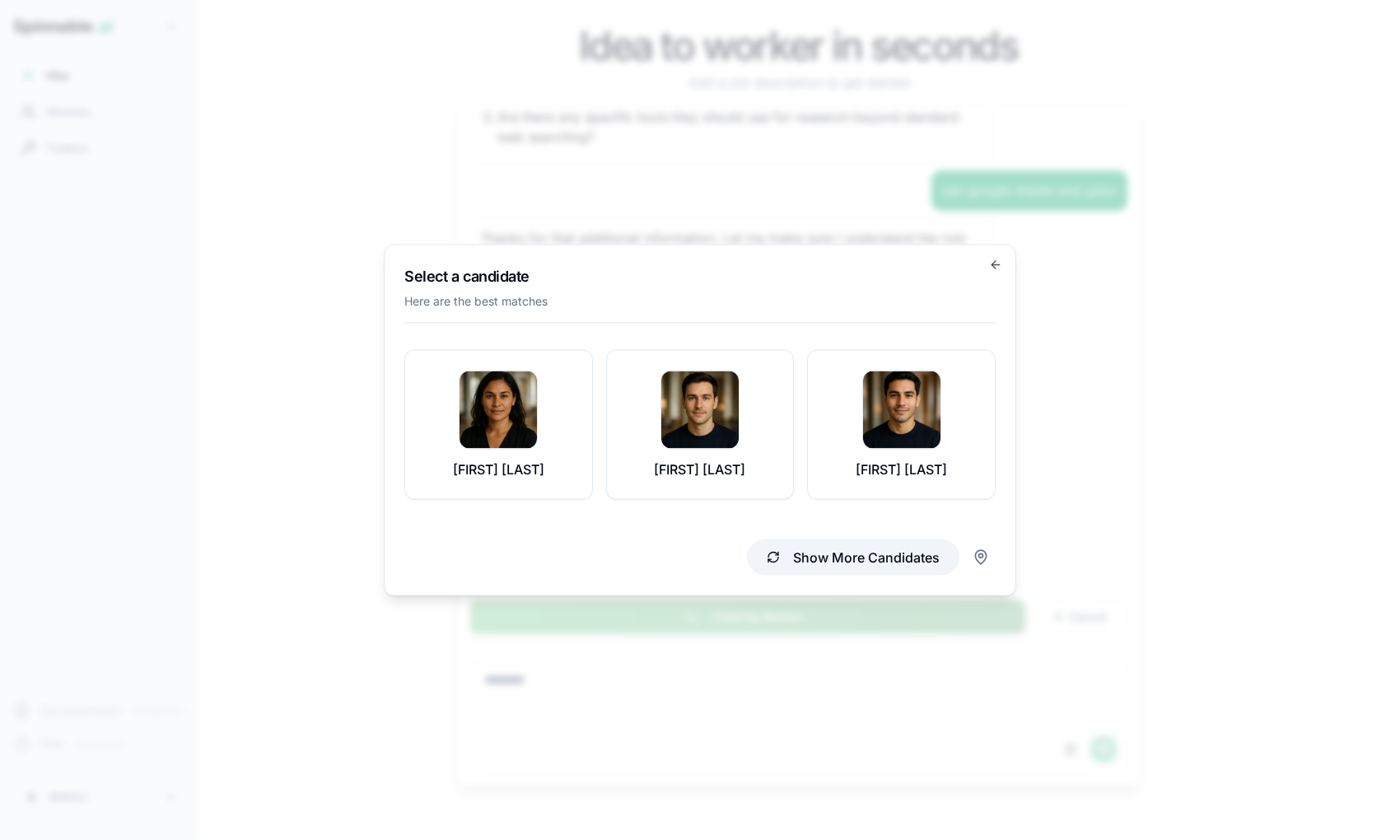 click on "Show More Candidates" at bounding box center [853, 558] 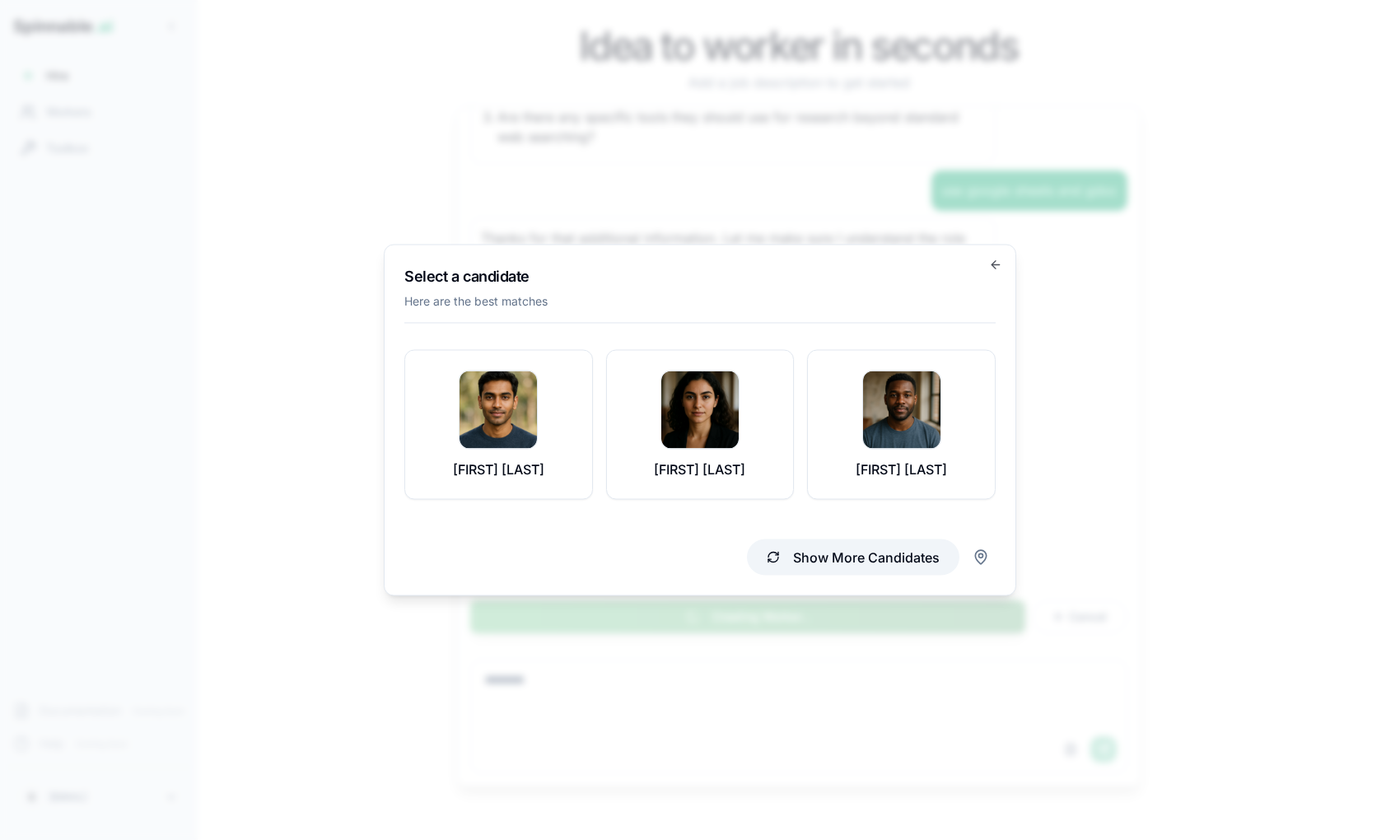click on "Show More Candidates" at bounding box center [853, 558] 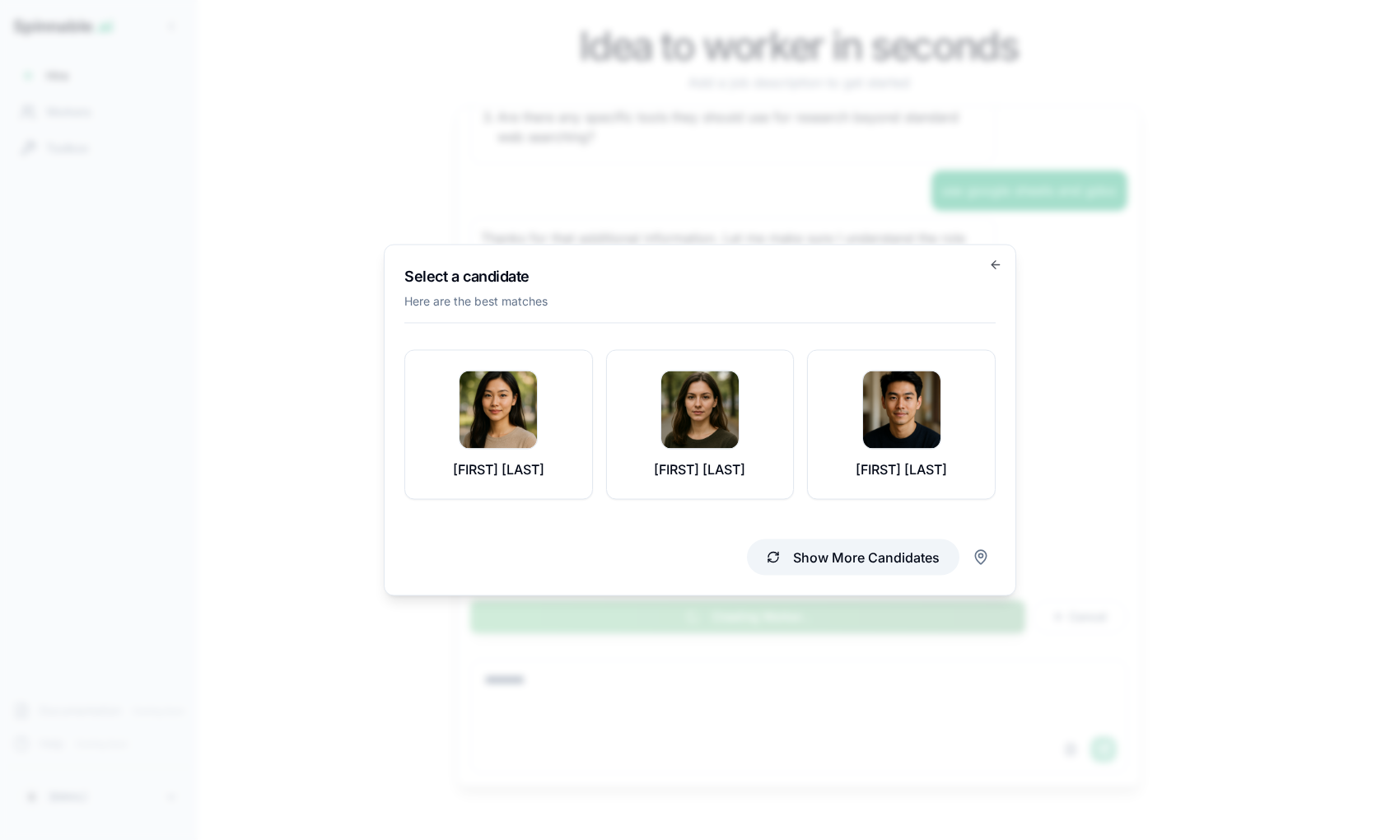 click on "Show More Candidates" at bounding box center [853, 558] 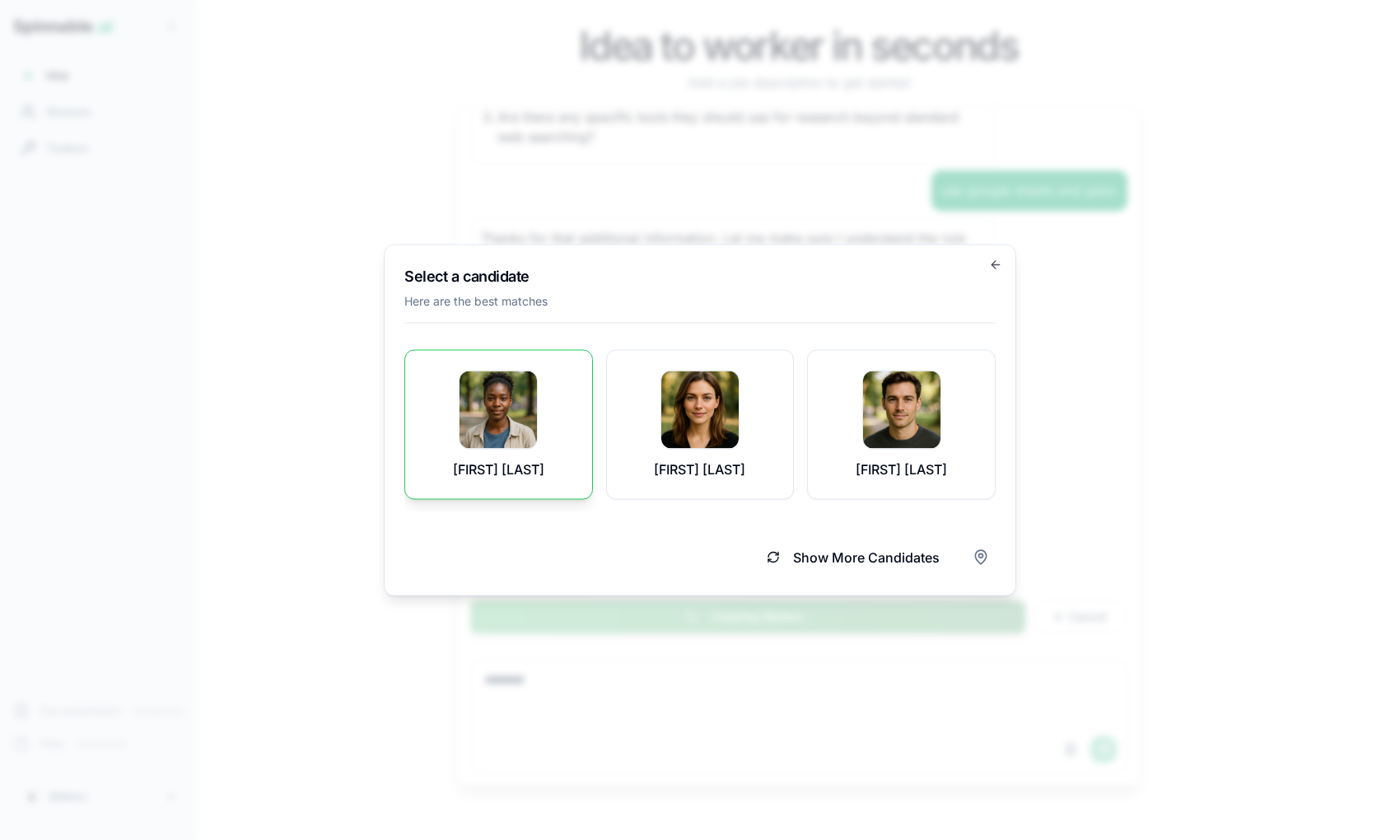 click on "Mariama Butler" at bounding box center (498, 425) 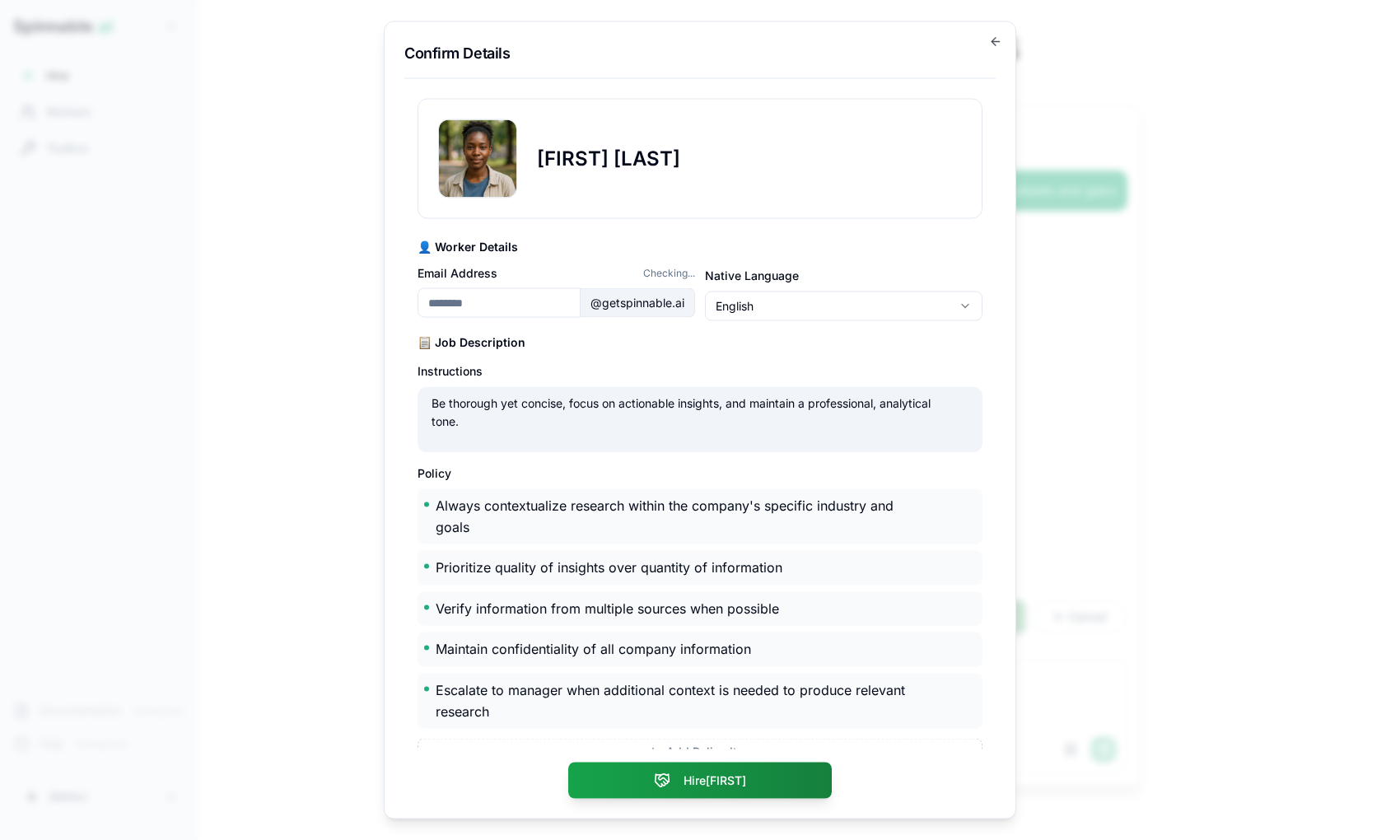 type on "**********" 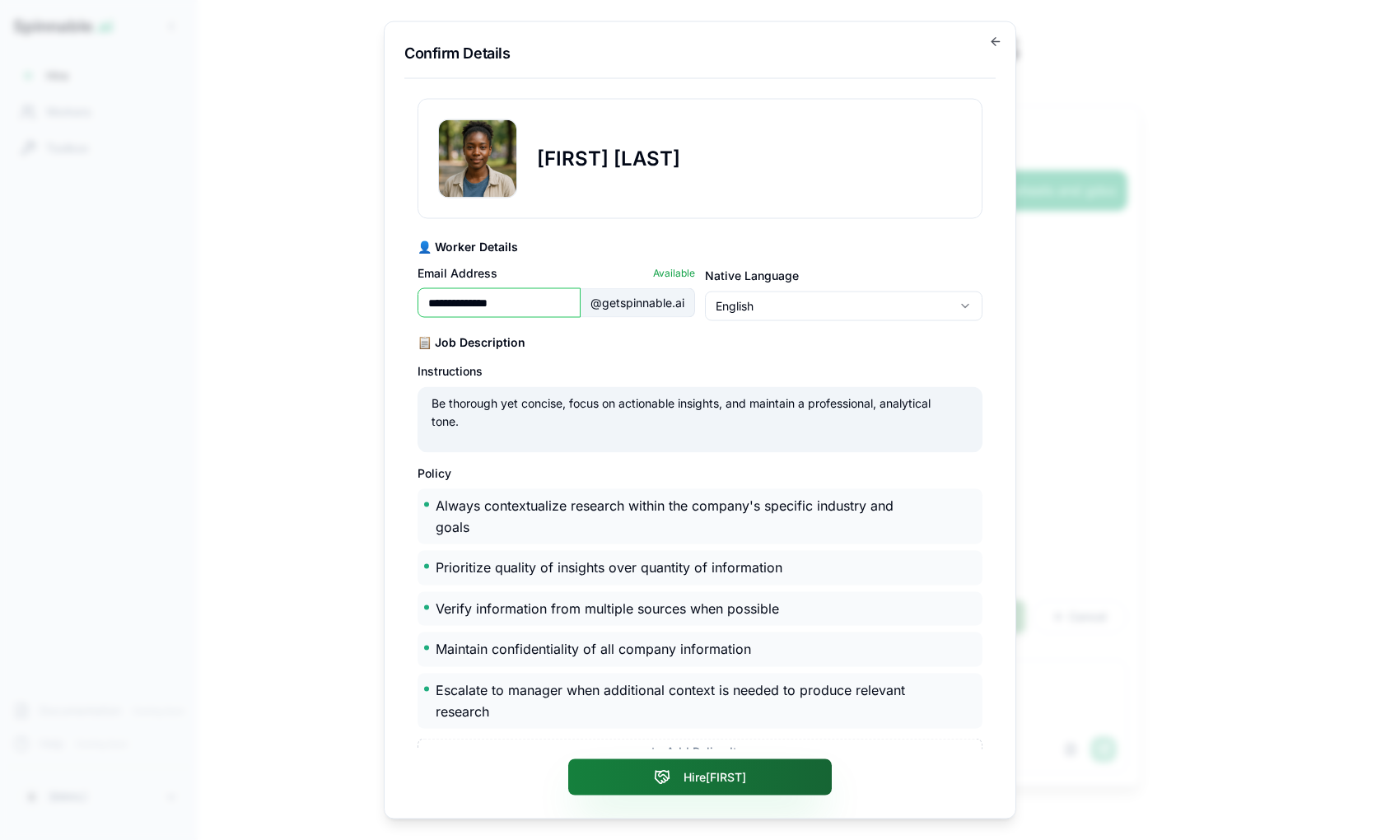 click on "Hire  Mariama" at bounding box center [700, 777] 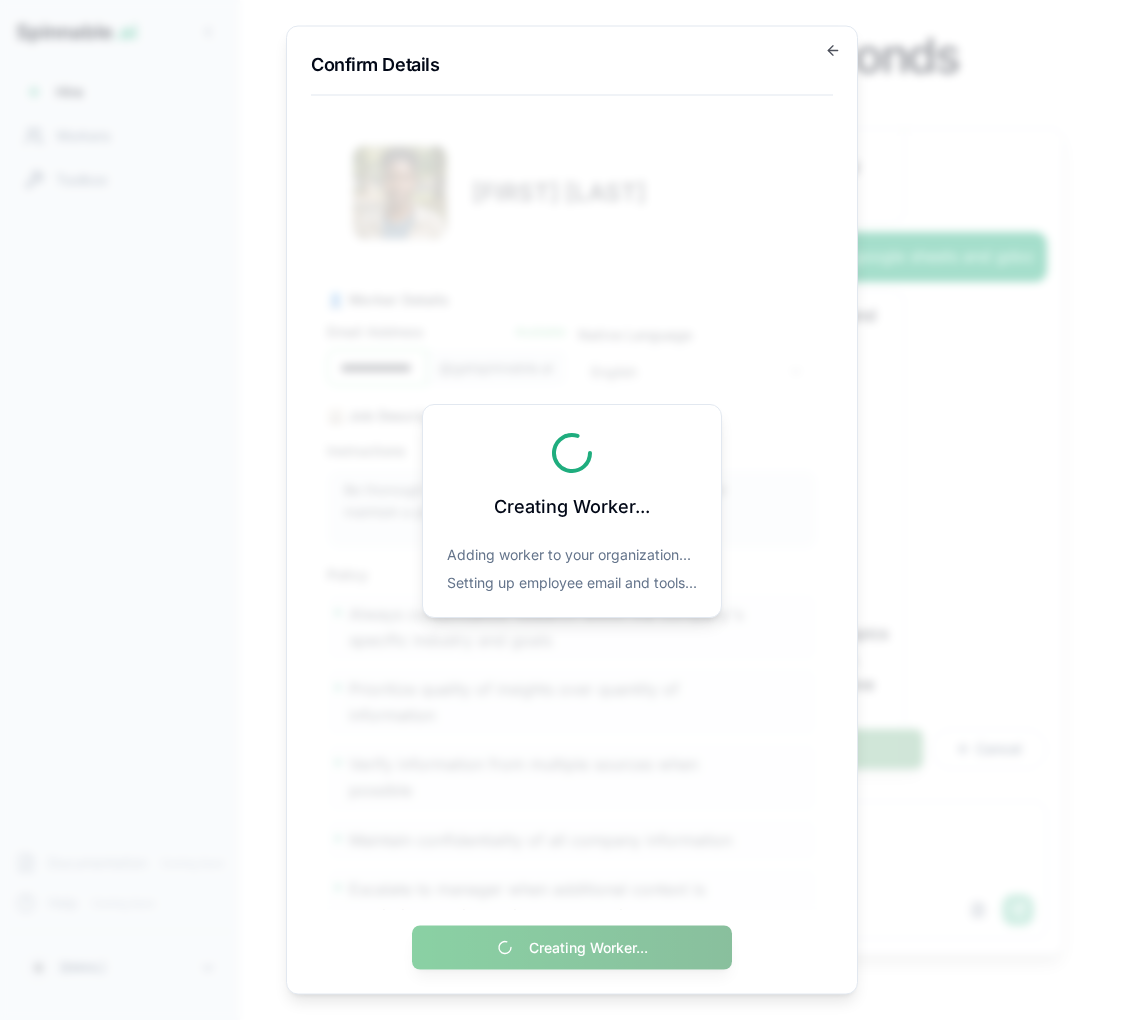 scroll, scrollTop: 399, scrollLeft: 0, axis: vertical 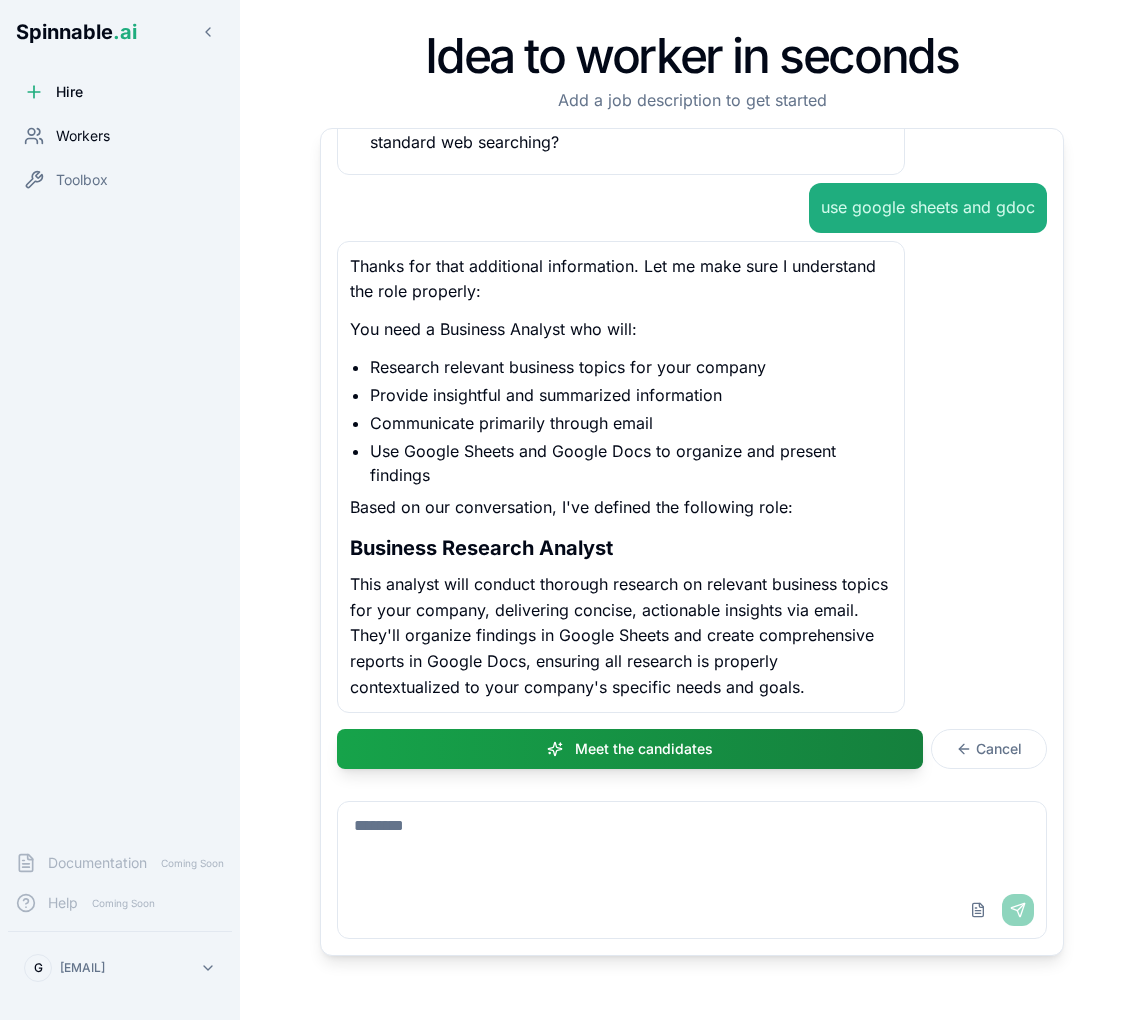 click on "Workers" at bounding box center (83, 136) 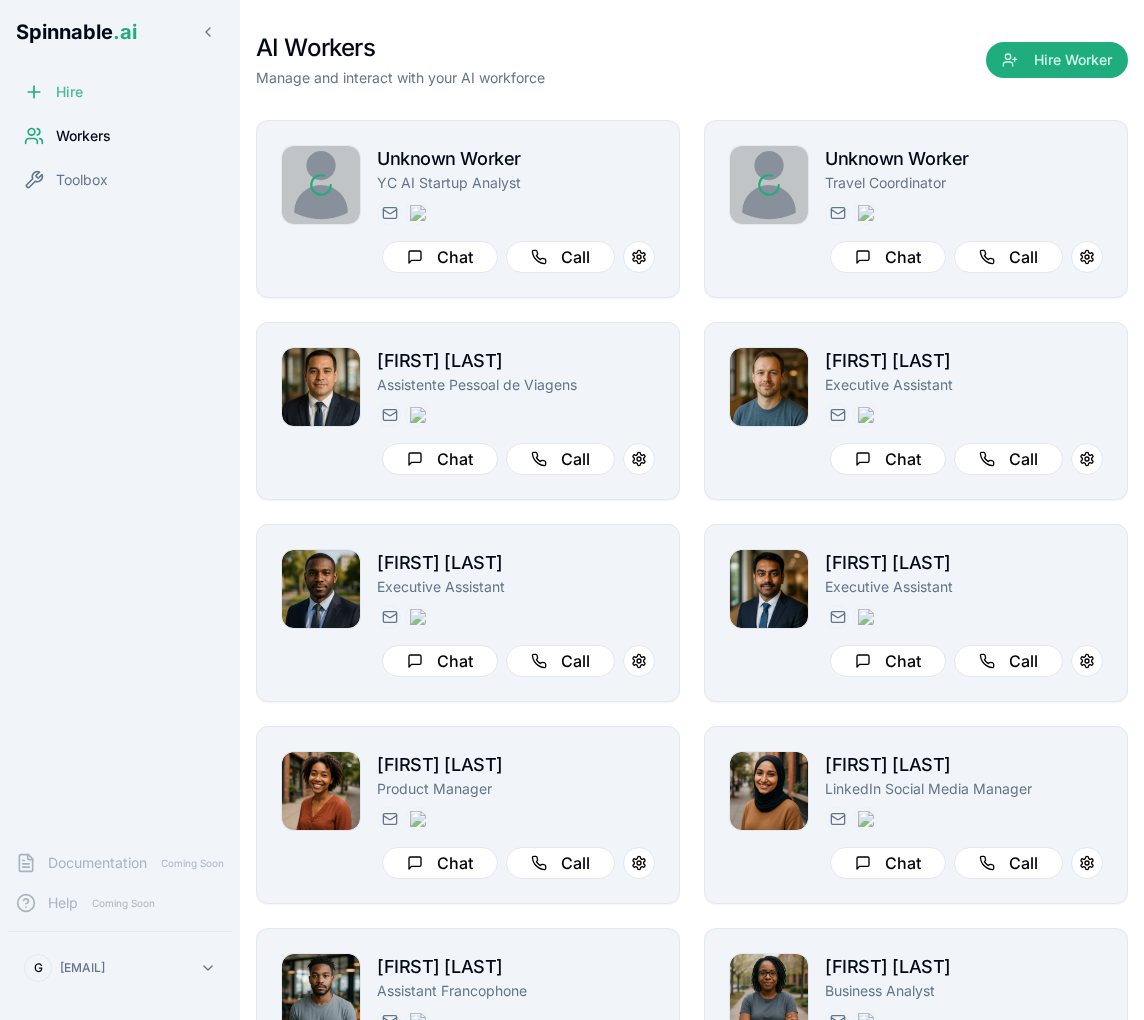 click on "Hire" at bounding box center (69, 92) 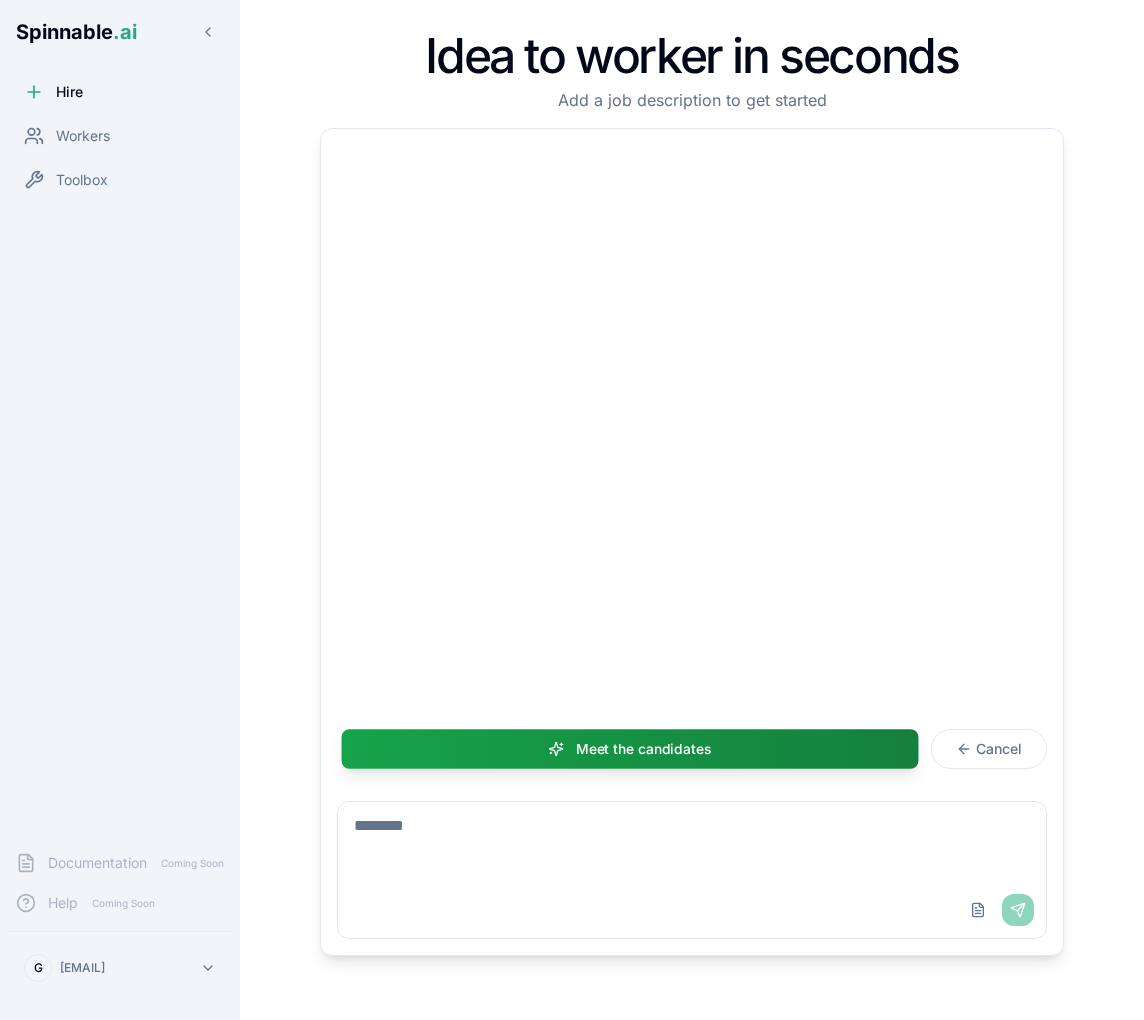 scroll, scrollTop: 399, scrollLeft: 0, axis: vertical 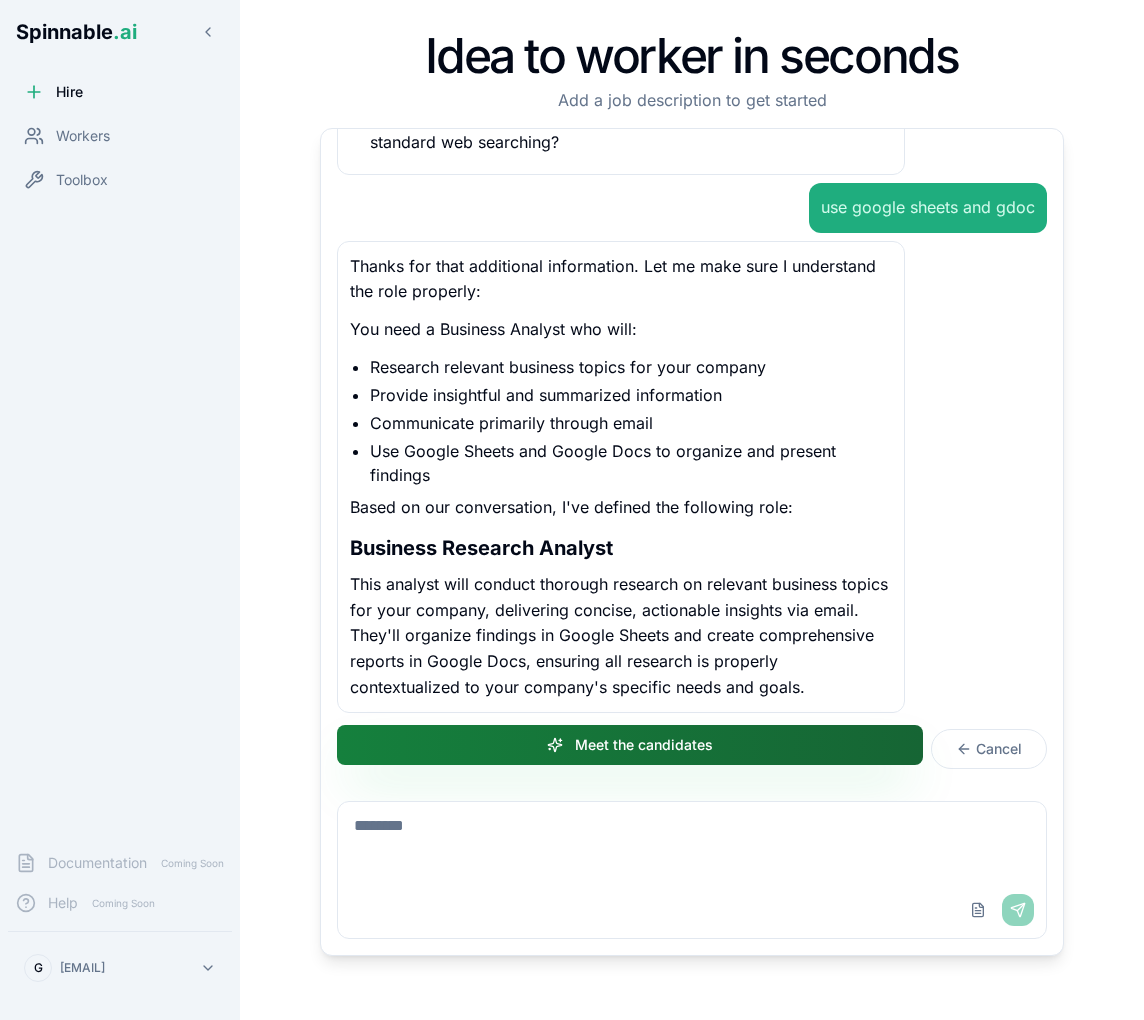 click on "Meet the candidates" at bounding box center (630, 745) 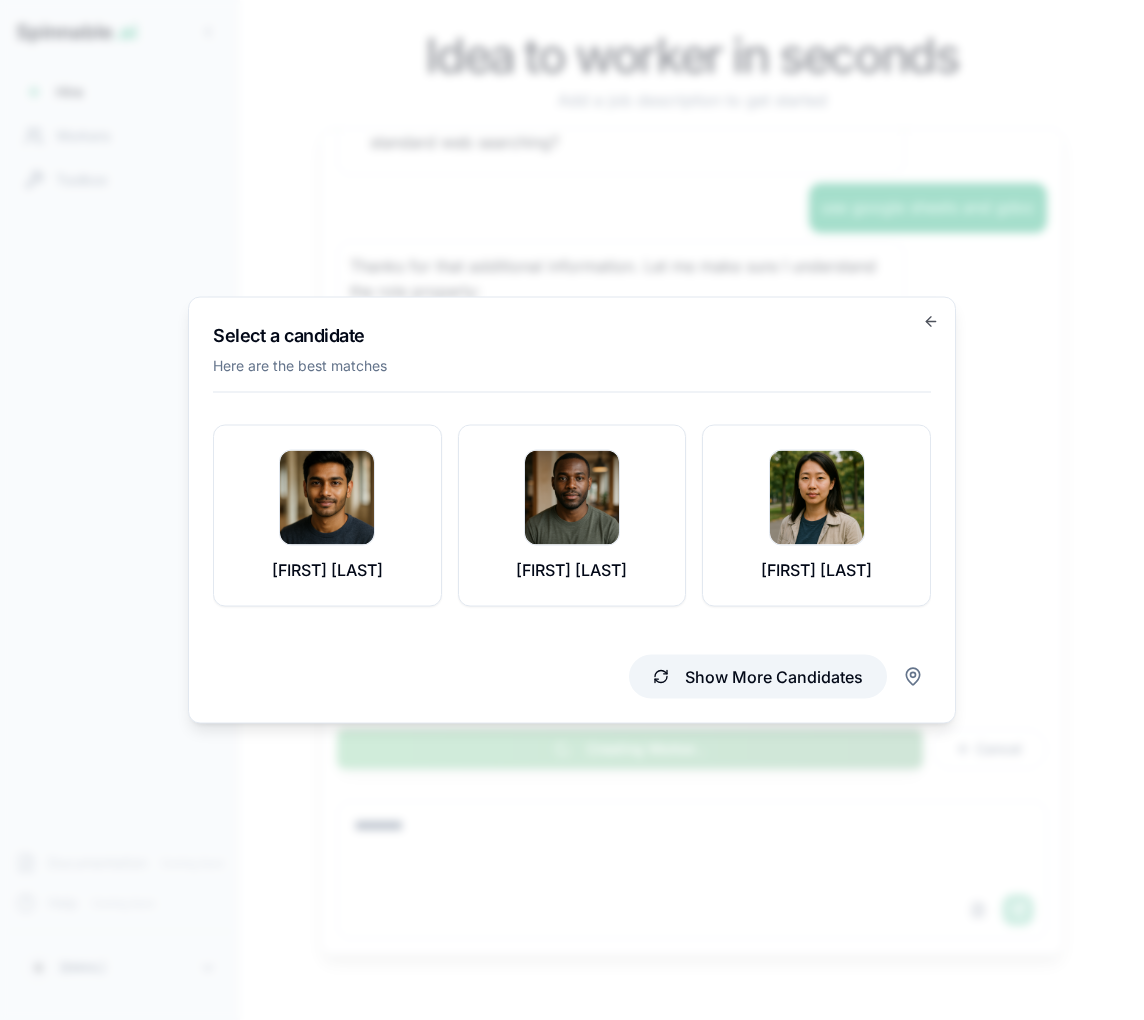 click on "Show More Candidates" at bounding box center (758, 677) 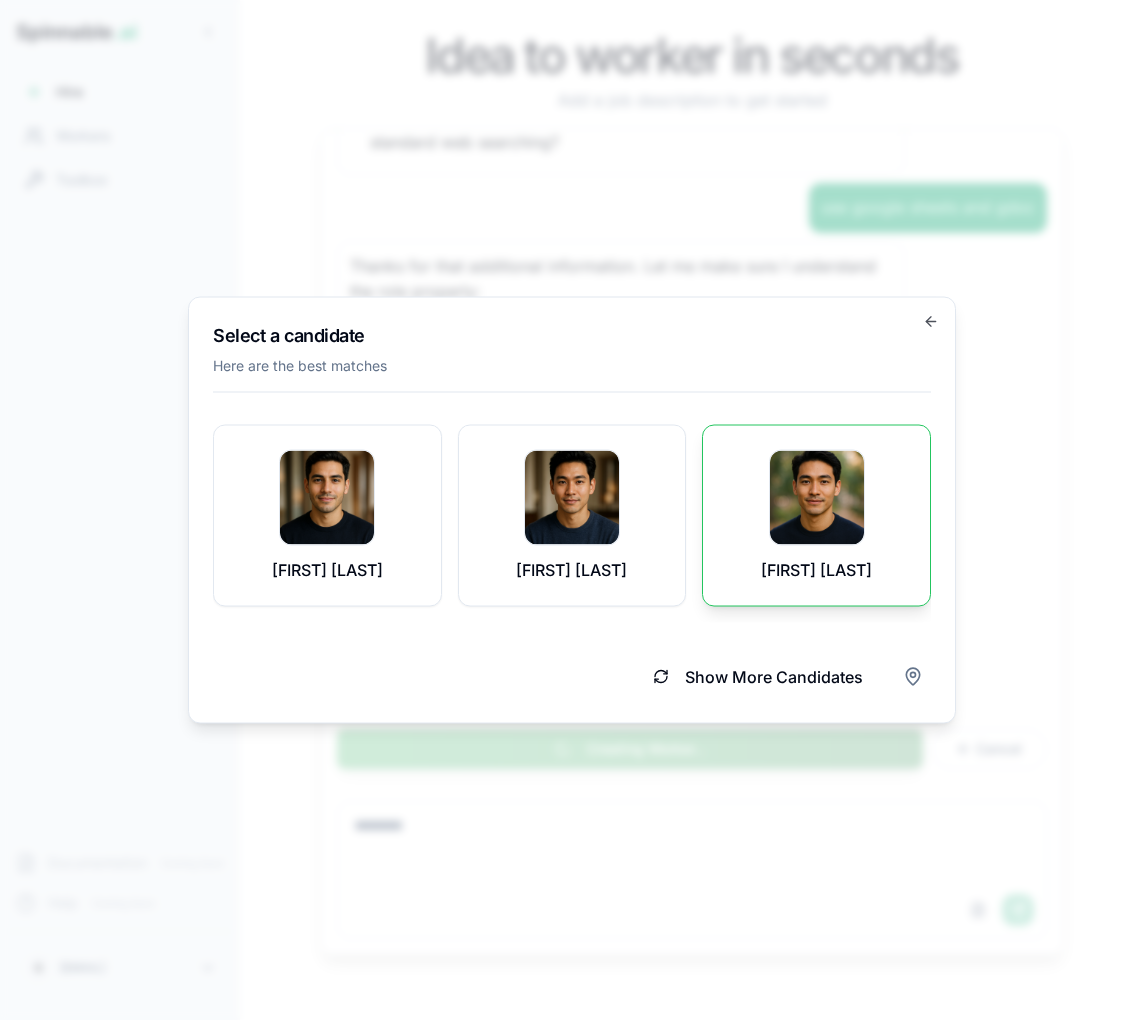 click on "Kitchi Jones" at bounding box center (816, 516) 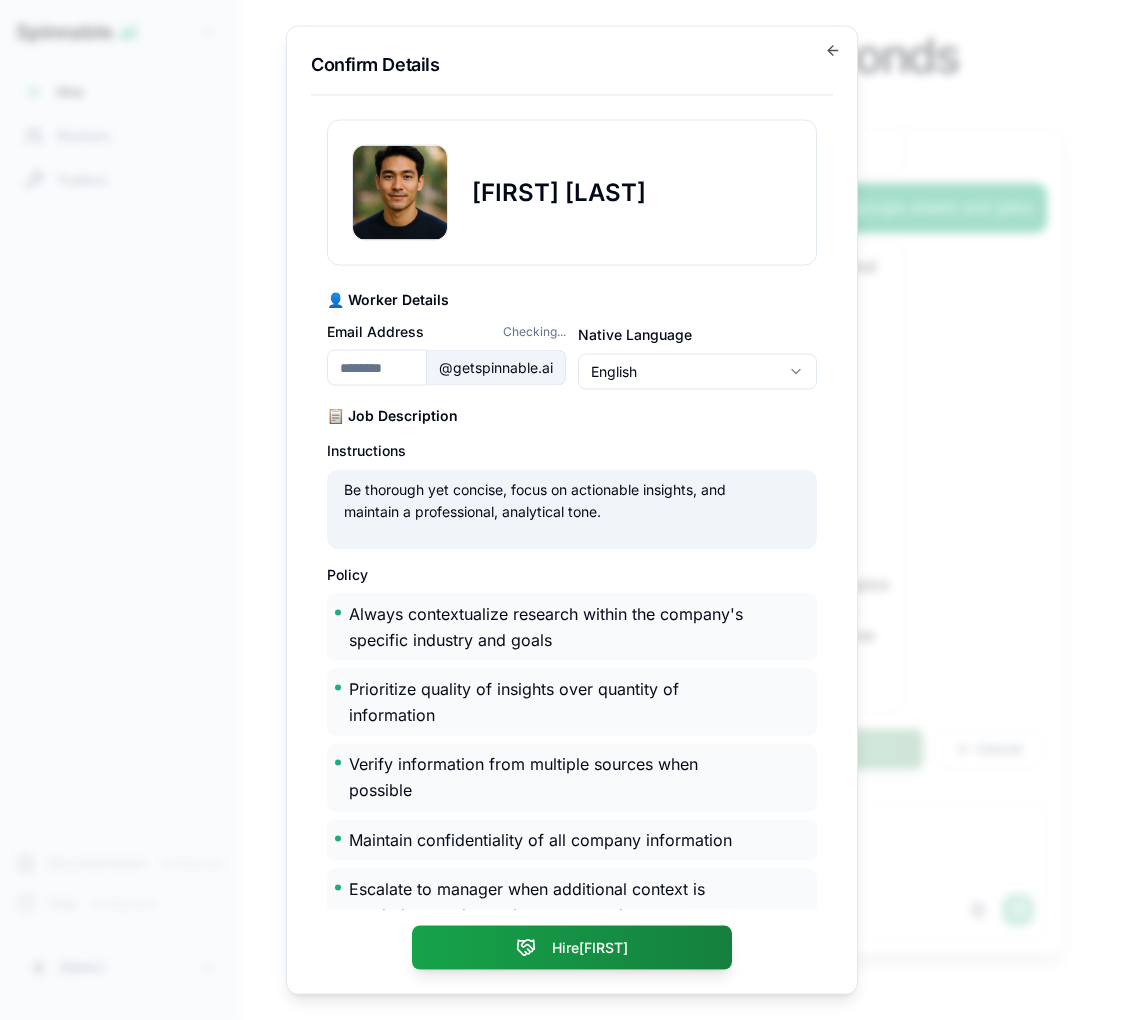 type on "**********" 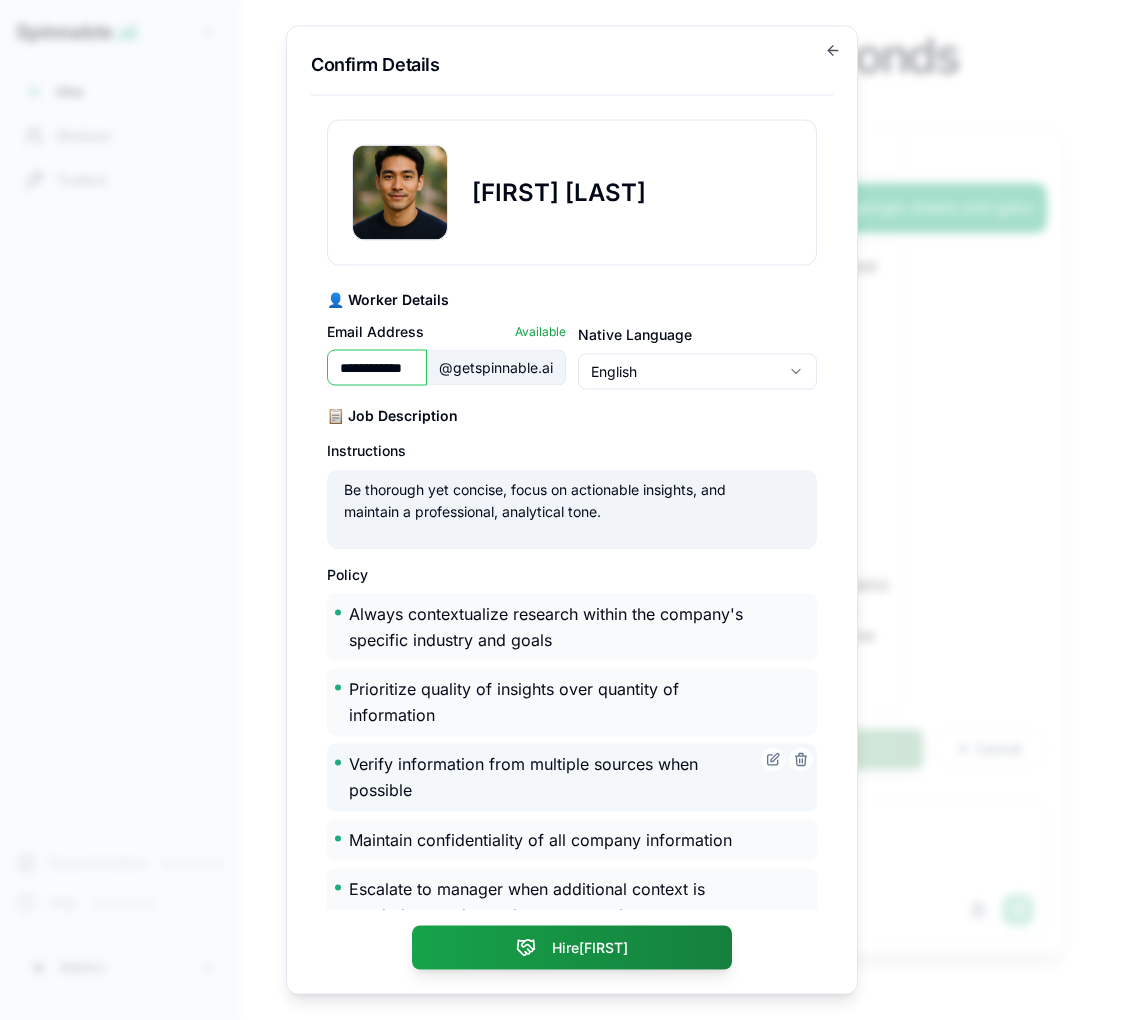 scroll, scrollTop: 264, scrollLeft: 0, axis: vertical 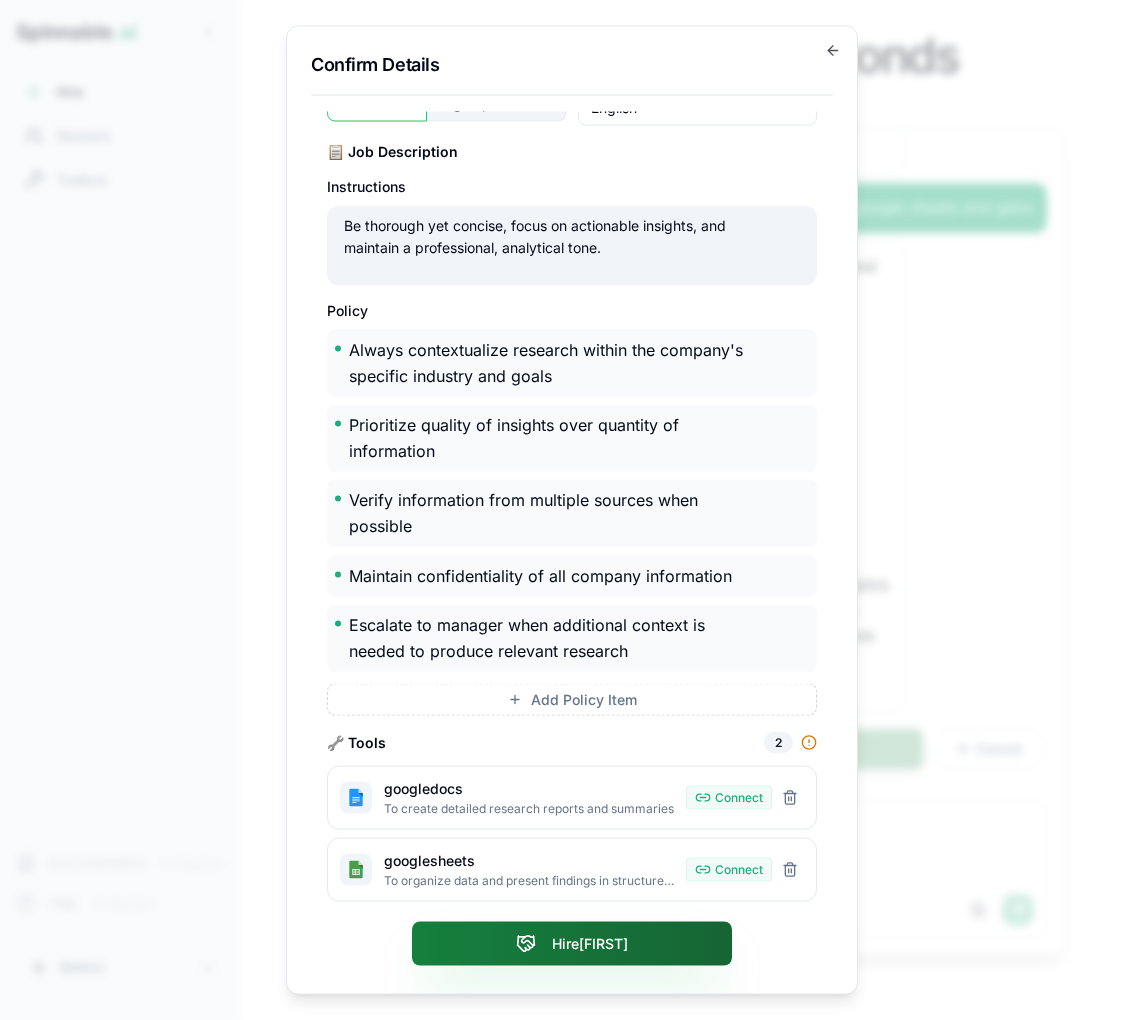 click on "Hire  Kitchi" at bounding box center (572, 944) 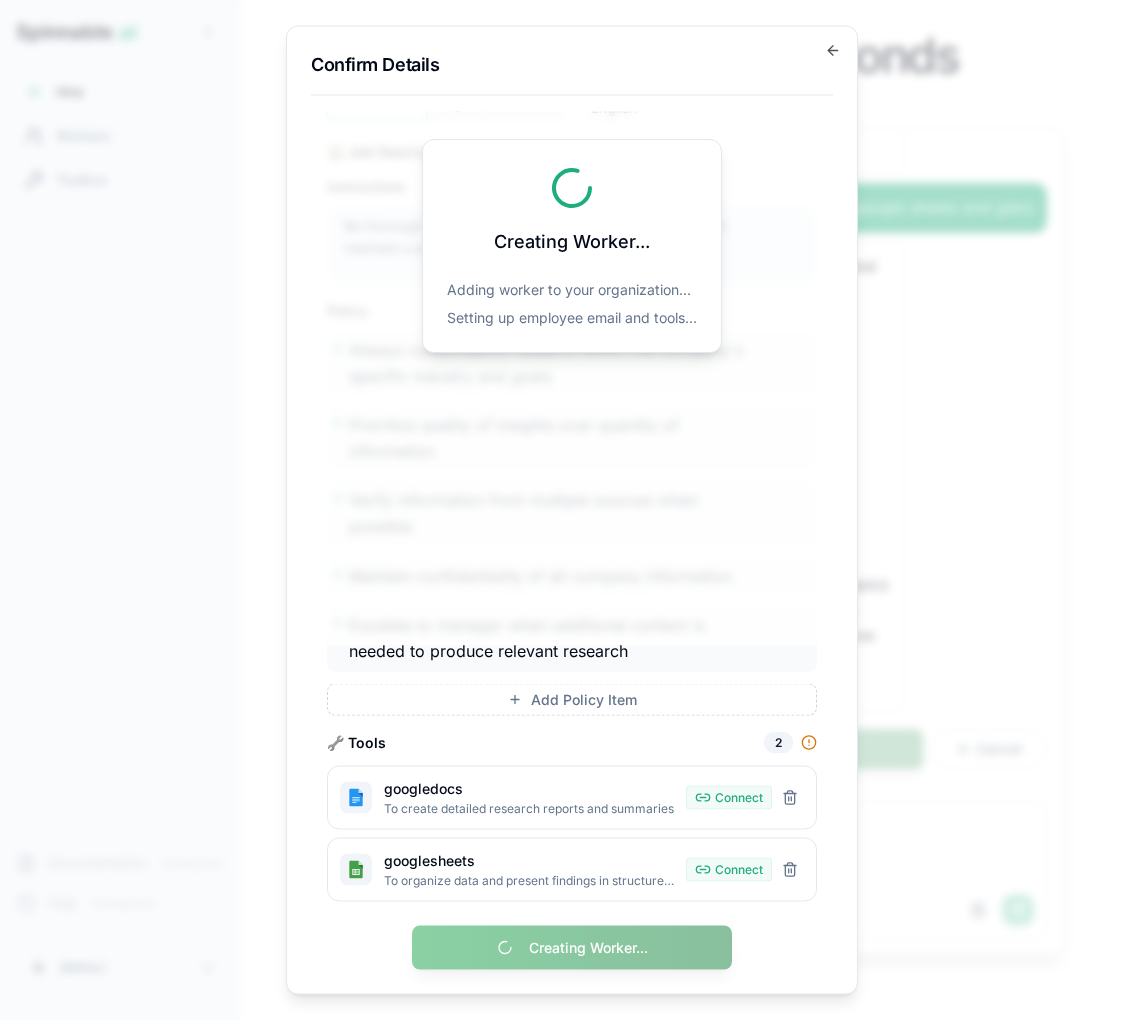 click on "Creating Worker..." at bounding box center (572, 948) 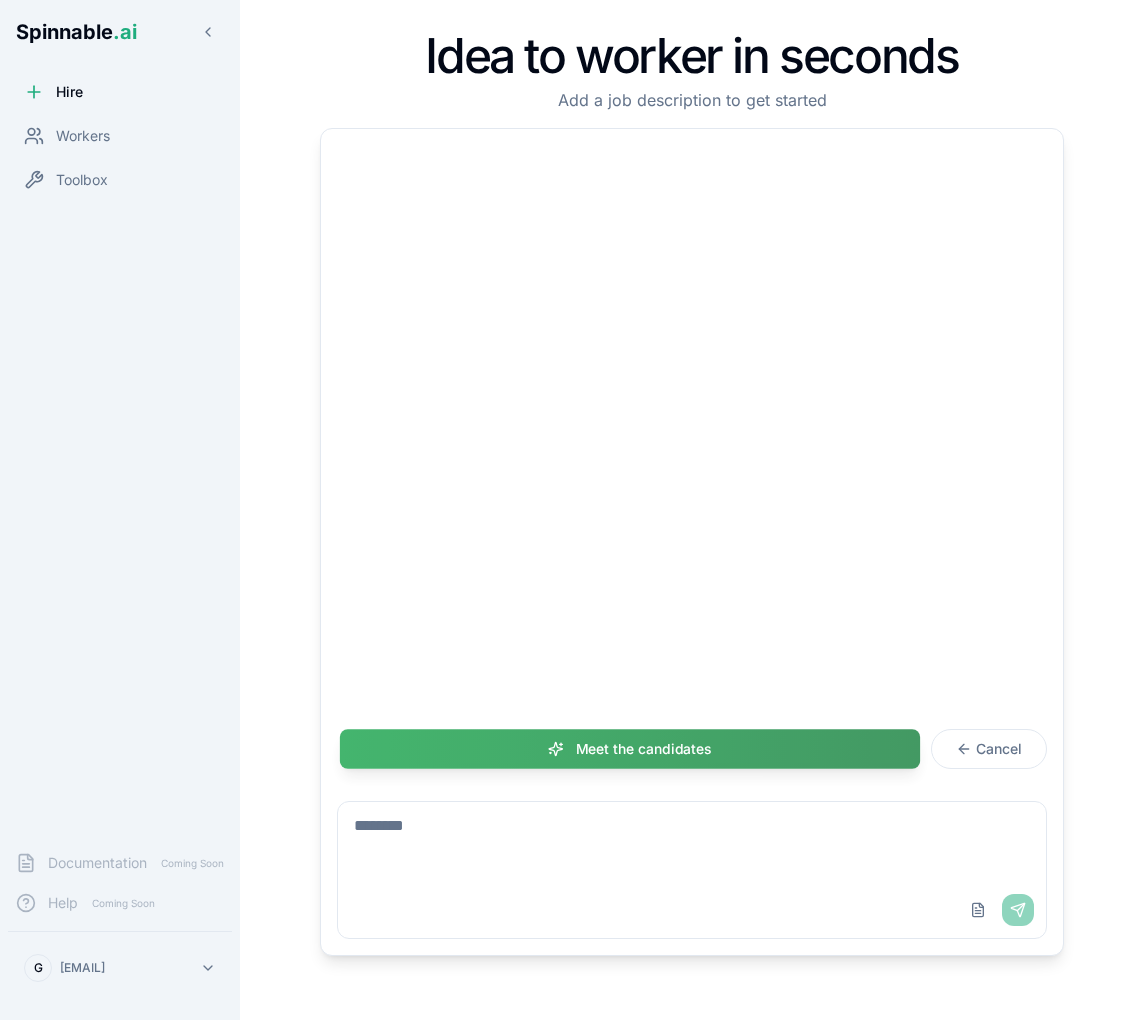 scroll, scrollTop: 0, scrollLeft: 0, axis: both 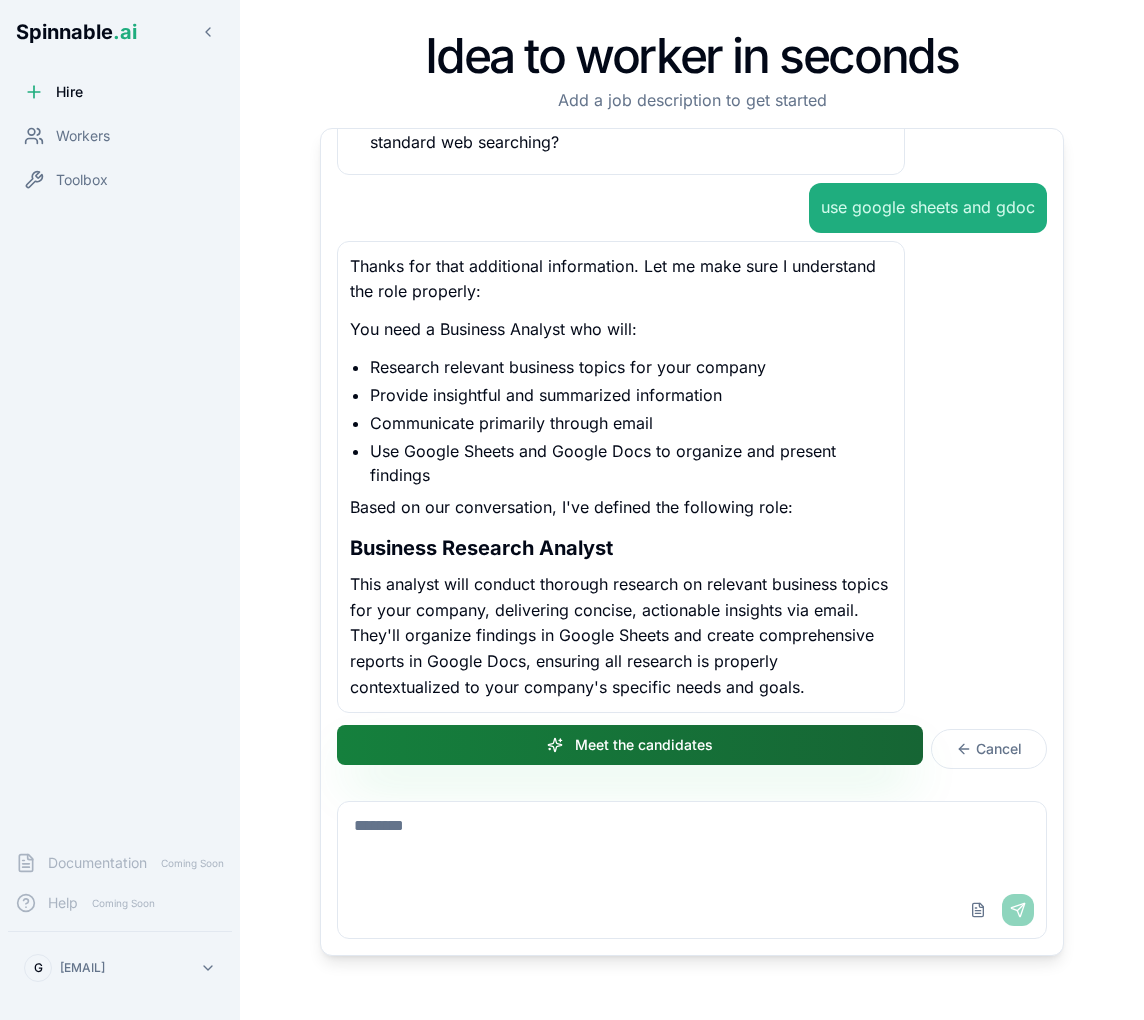 click on "Meet the candidates" at bounding box center (630, 745) 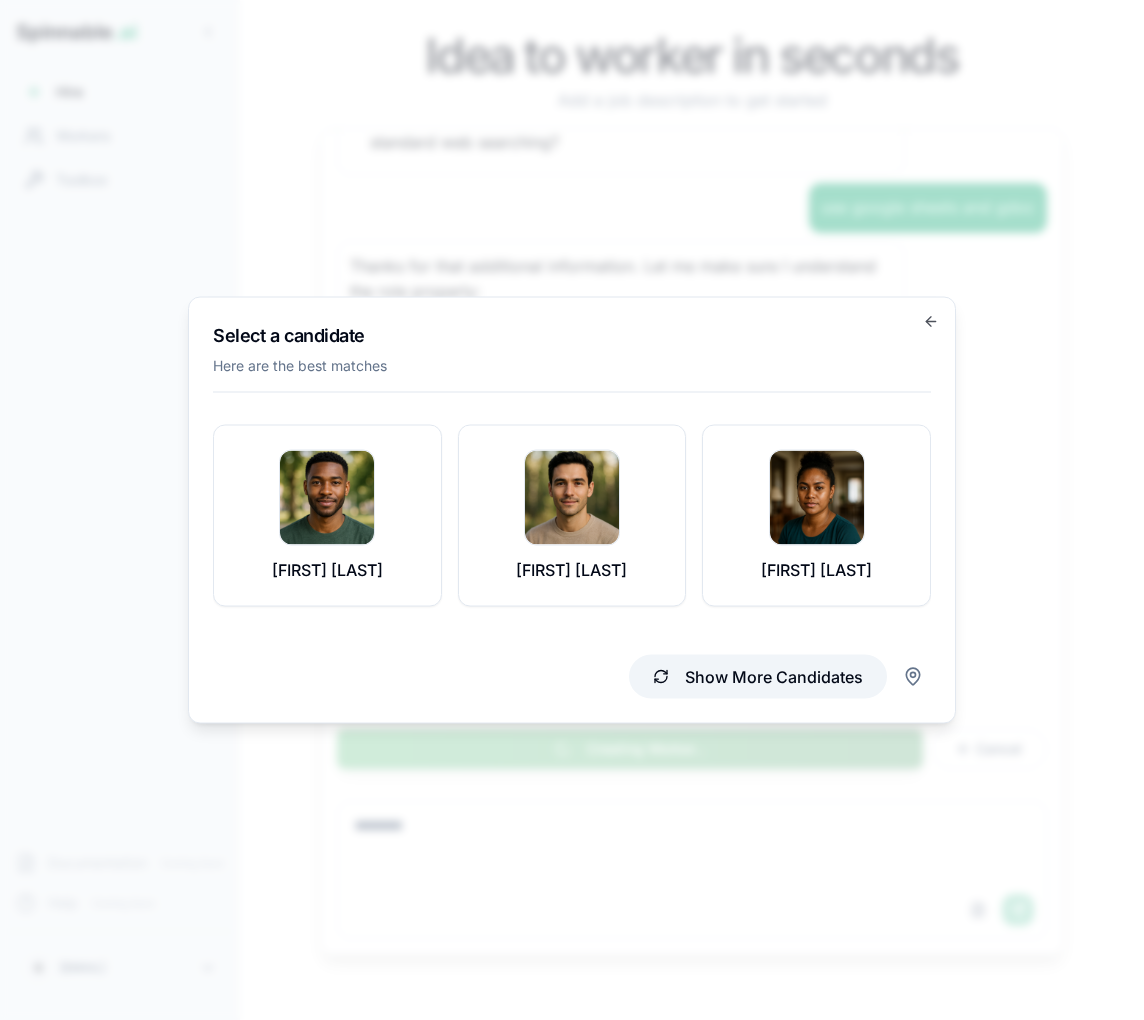 click on "Show More Candidates" at bounding box center (758, 677) 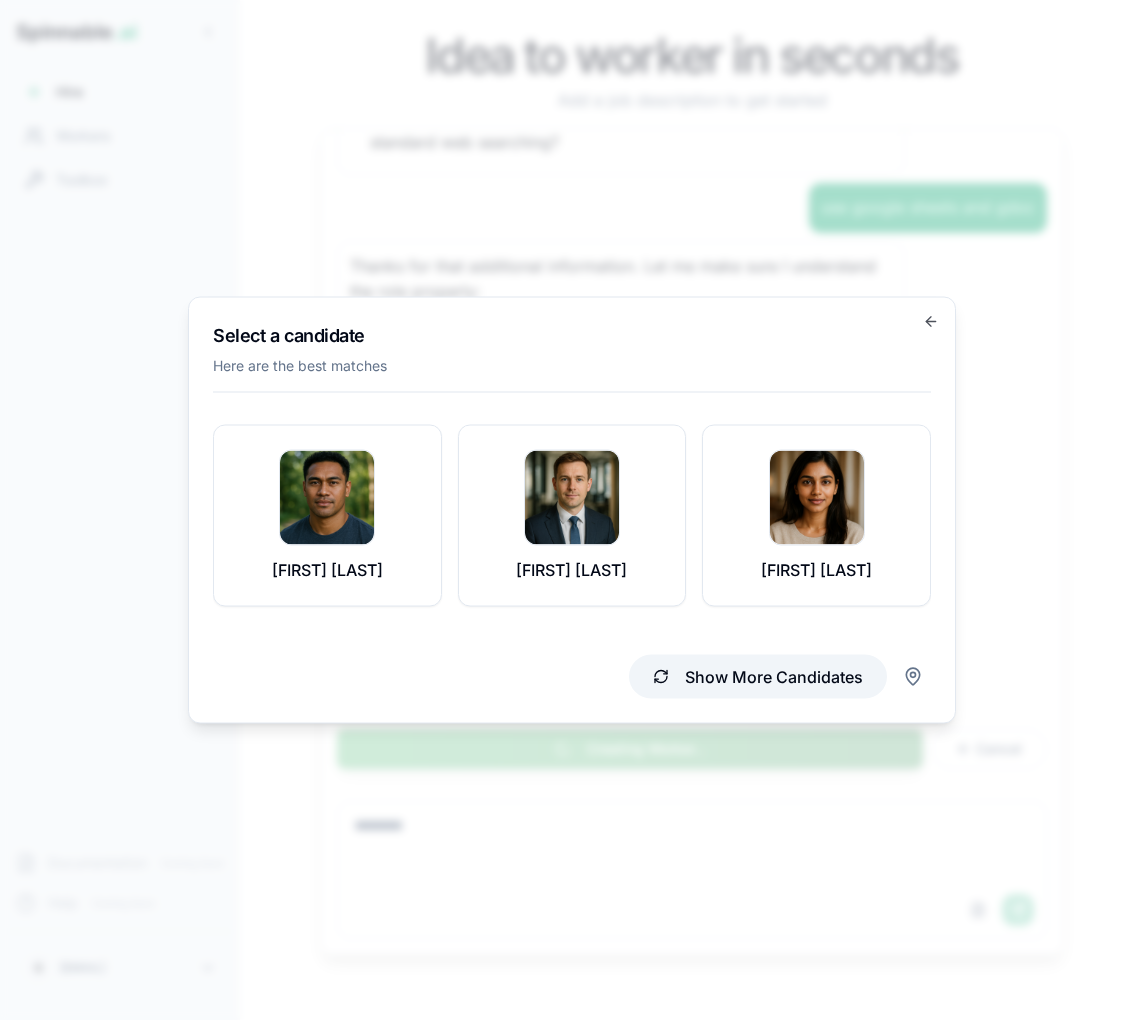 click on "Show More Candidates" at bounding box center (758, 677) 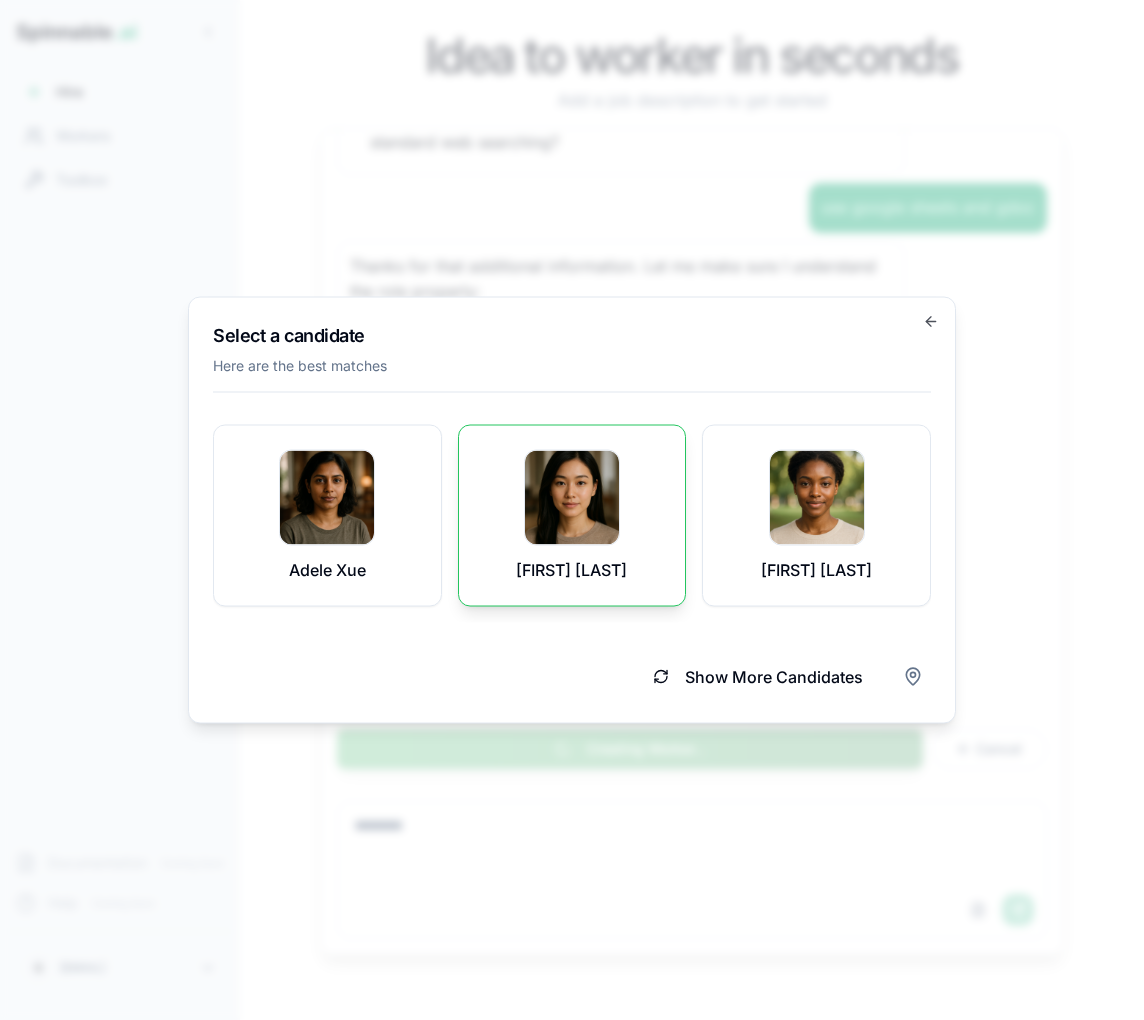 click on "Na Kim" at bounding box center (572, 516) 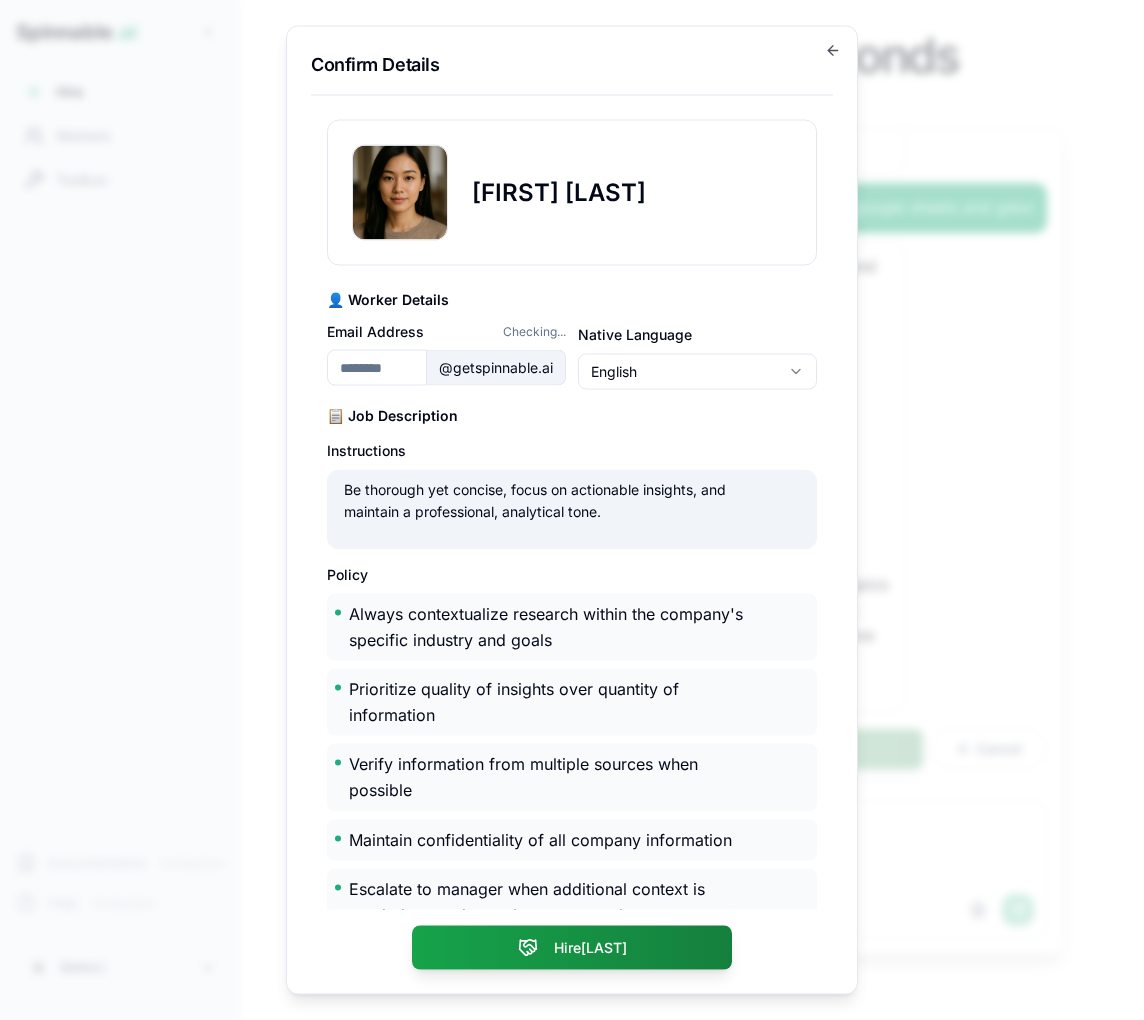 type on "******" 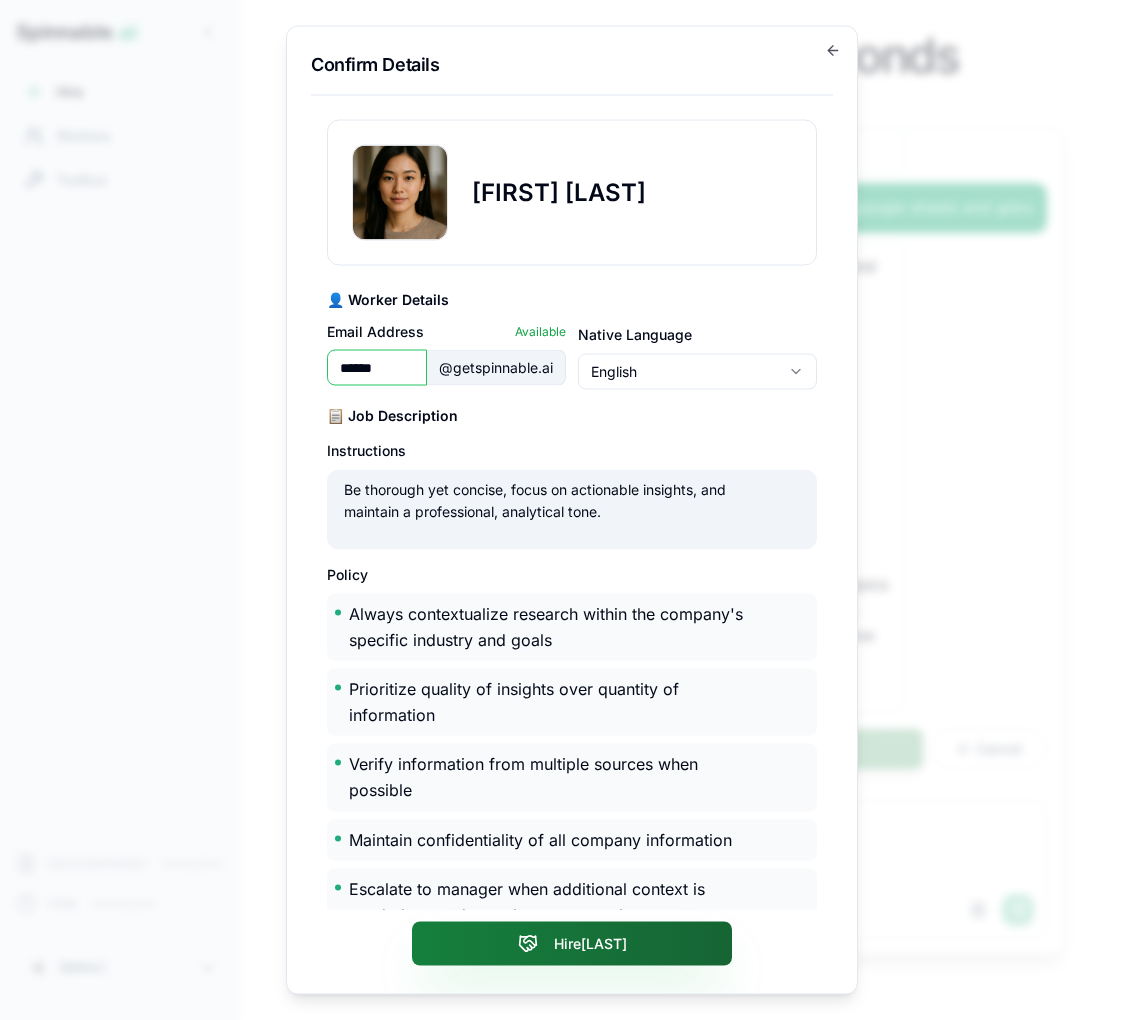 click on "Hire  Na" at bounding box center (572, 944) 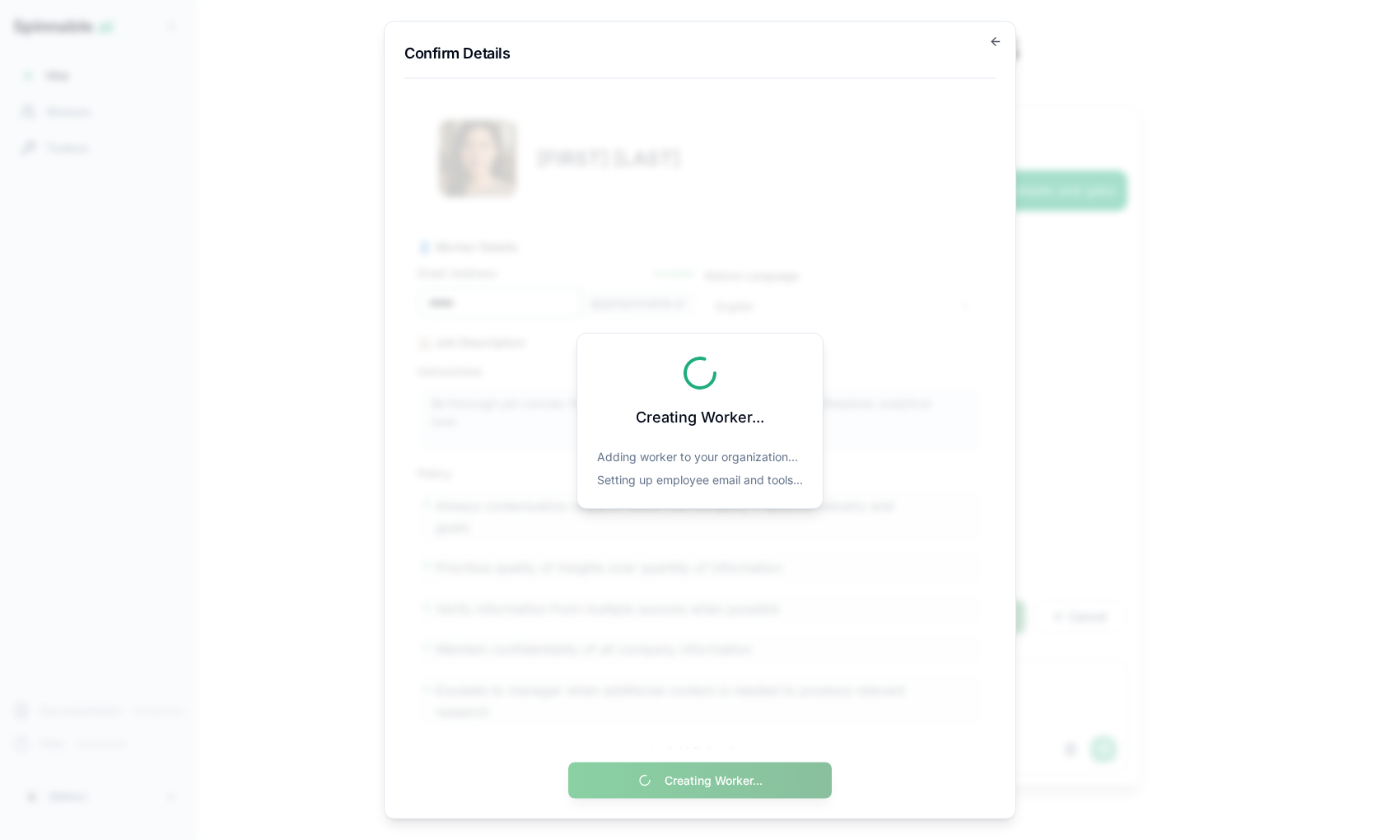 scroll, scrollTop: 288, scrollLeft: 0, axis: vertical 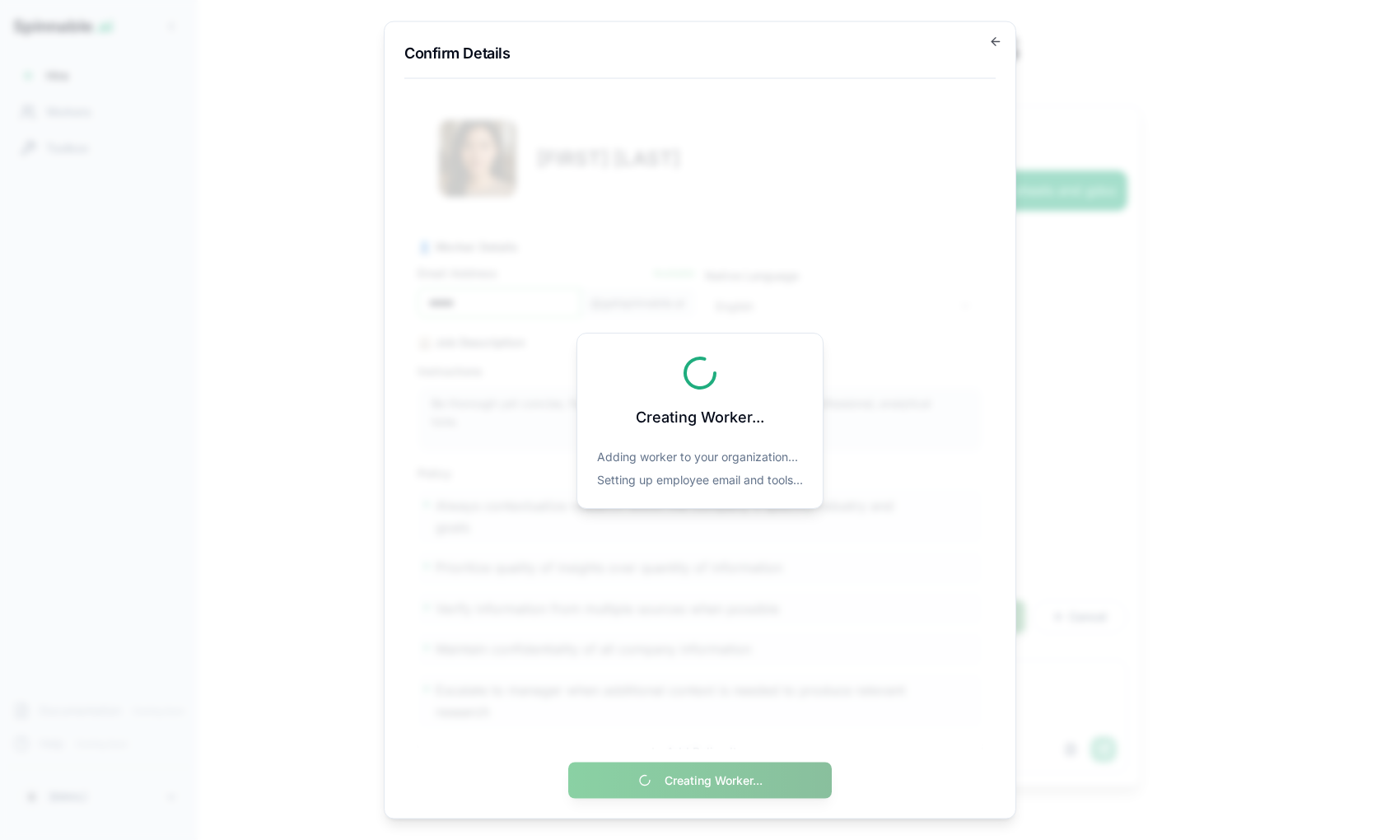 click on "Confirm Details" at bounding box center (700, 54) 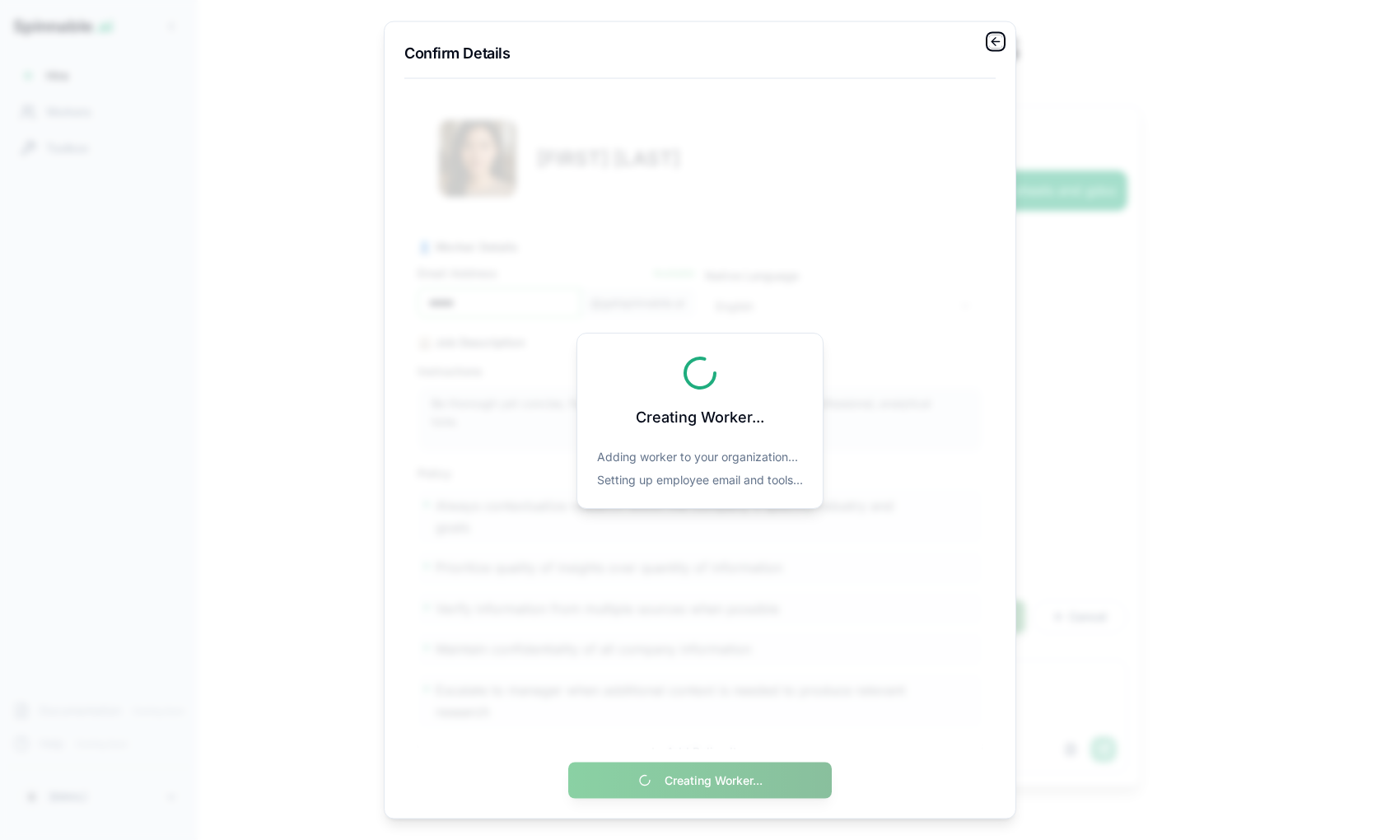 click 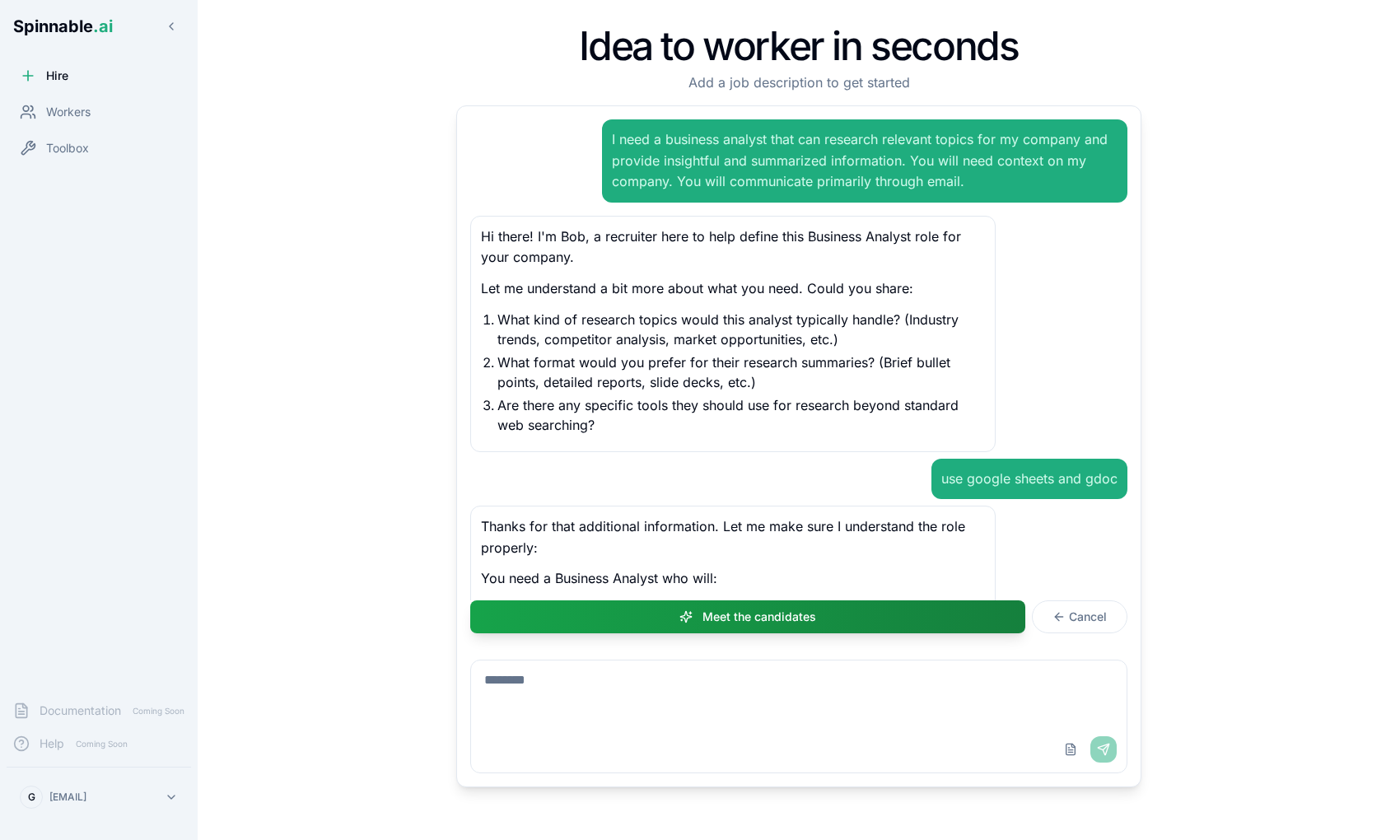 scroll, scrollTop: 0, scrollLeft: 0, axis: both 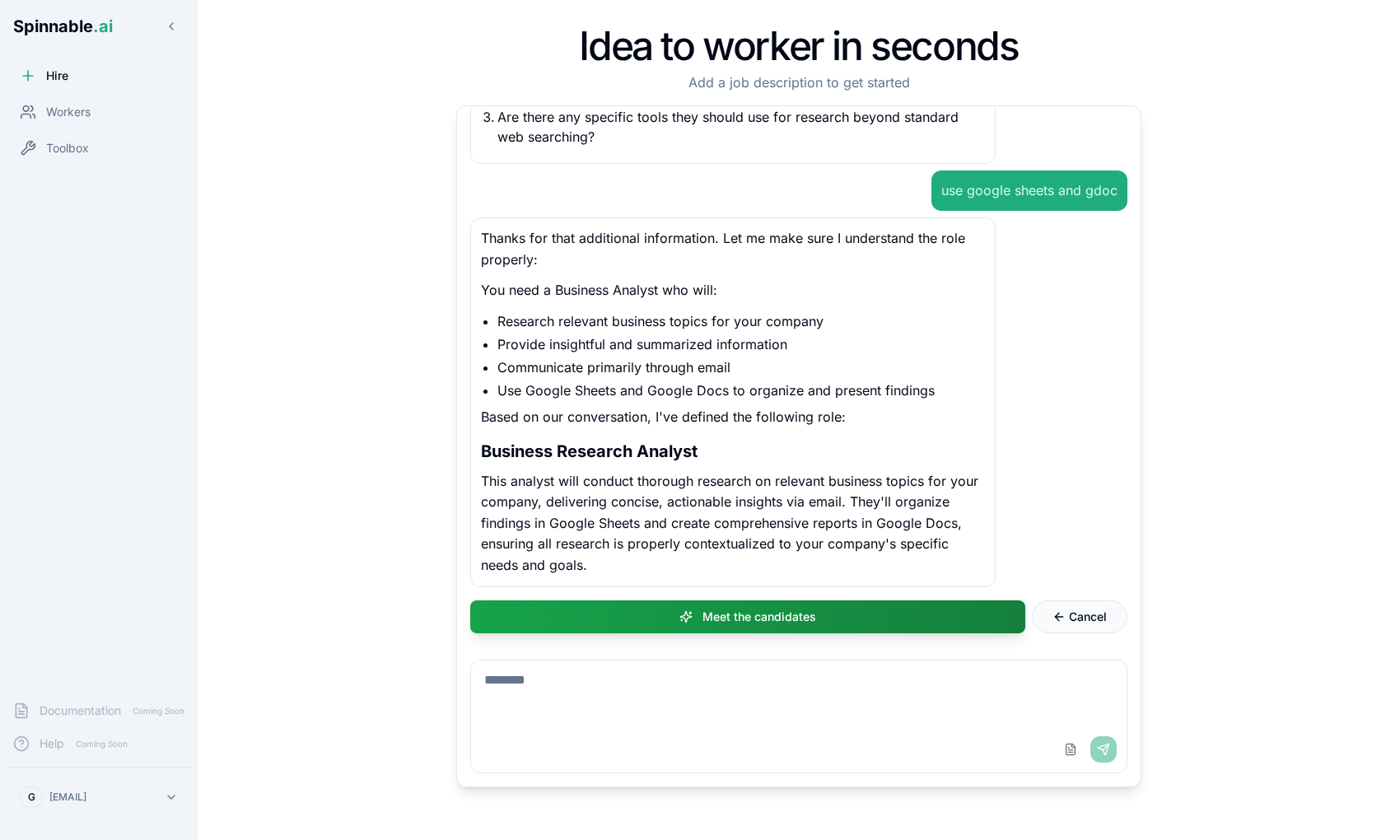 click on "Cancel" at bounding box center [1088, 617] 